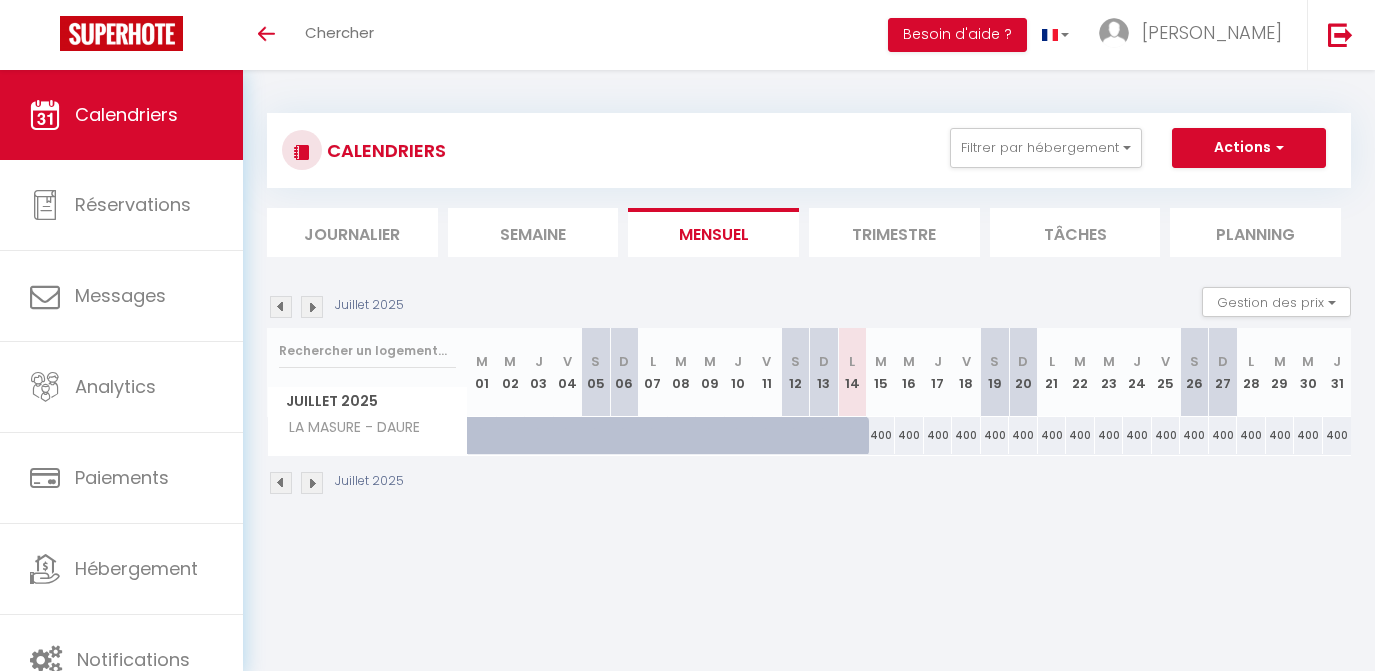 scroll, scrollTop: 0, scrollLeft: 0, axis: both 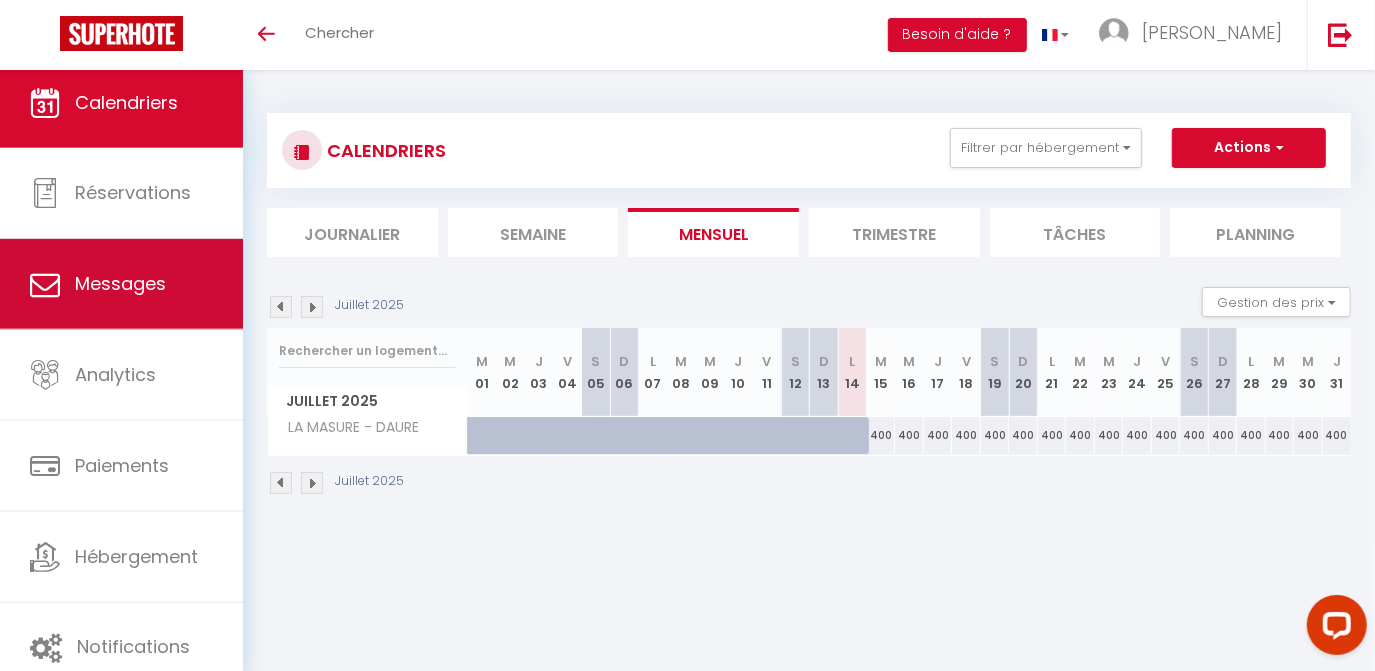 click on "Messages" at bounding box center [120, 283] 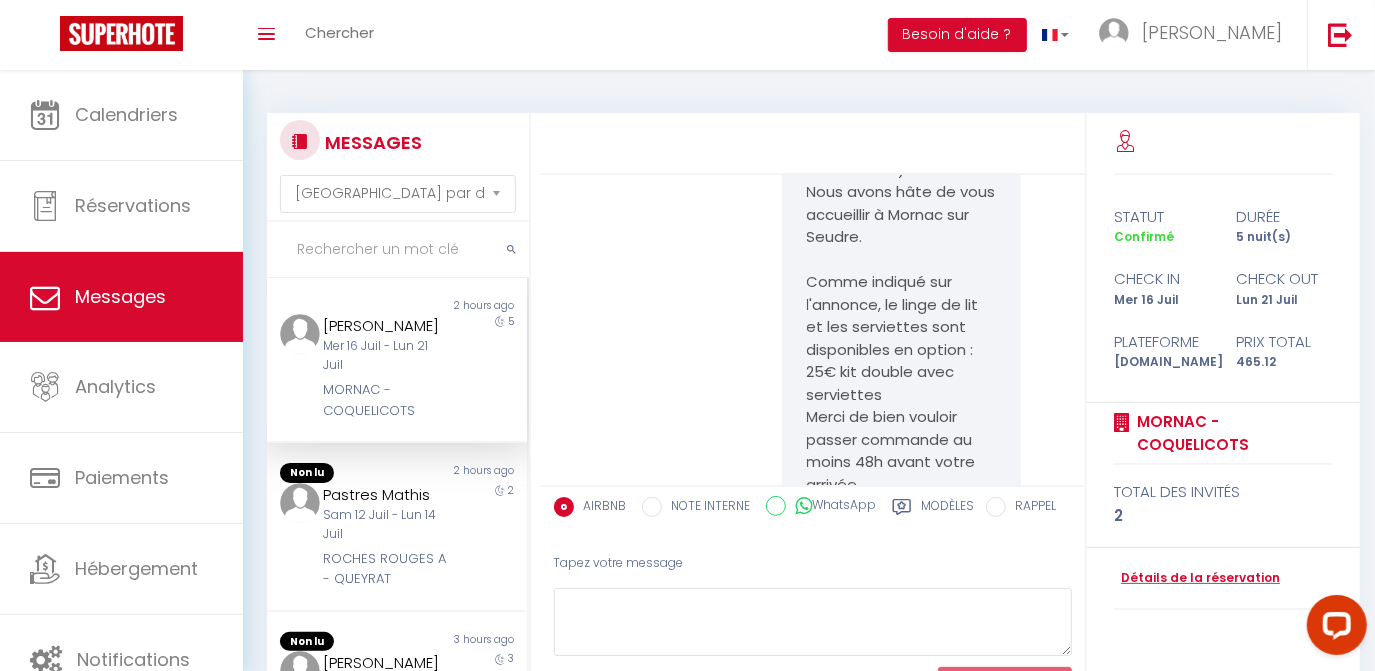 scroll, scrollTop: 841, scrollLeft: 0, axis: vertical 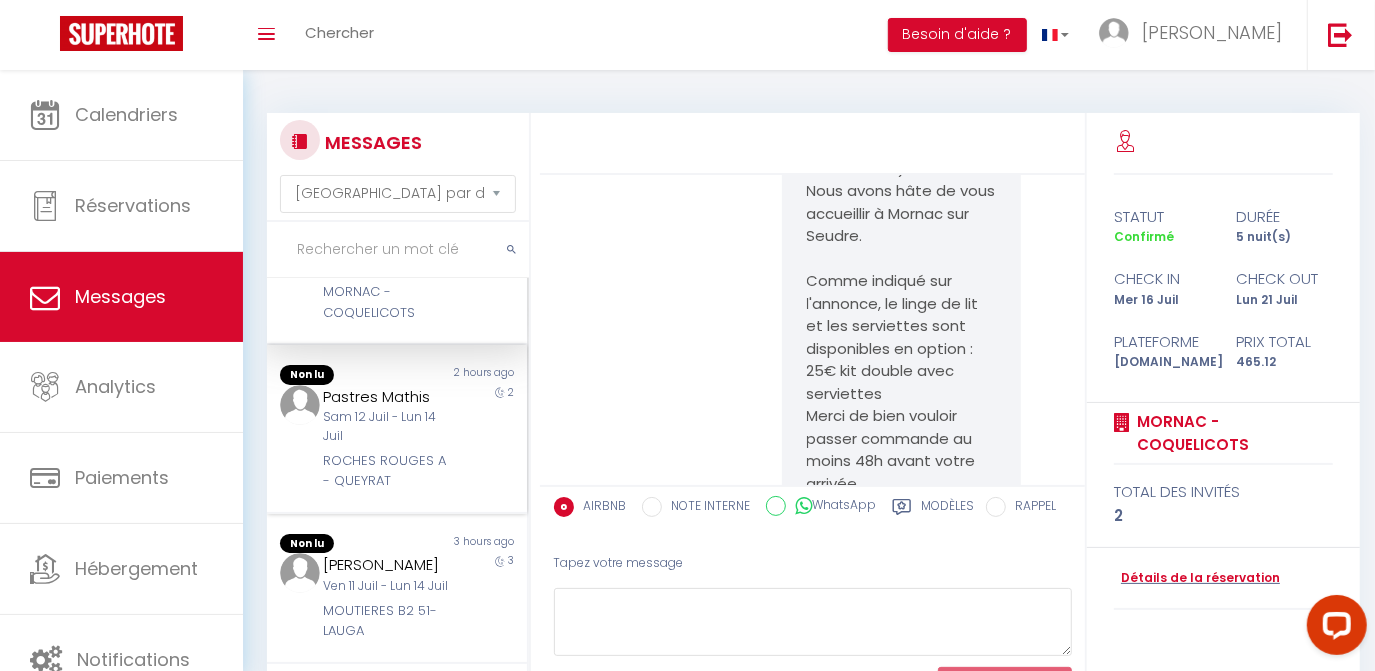 click on "Pastres [PERSON_NAME][DATE] - [DATE]   ROCHES ROUGES A - QUEYRAT" at bounding box center (386, 438) 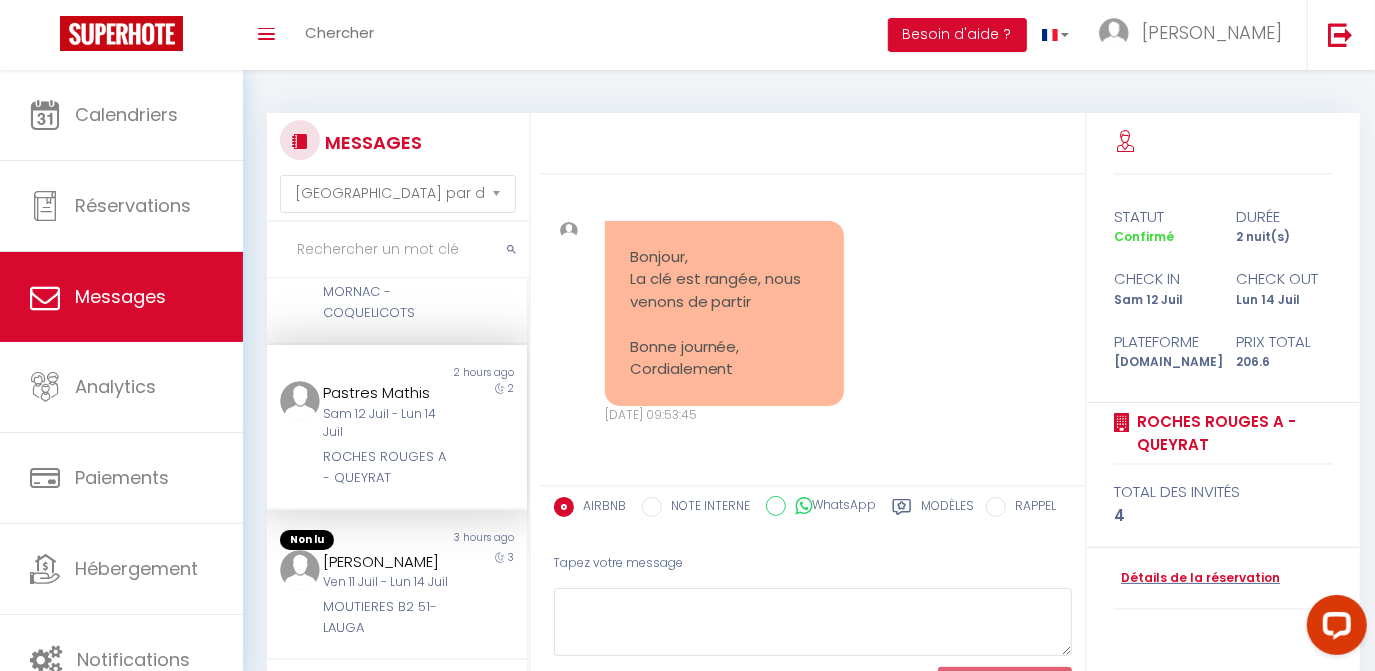 scroll, scrollTop: 9309, scrollLeft: 0, axis: vertical 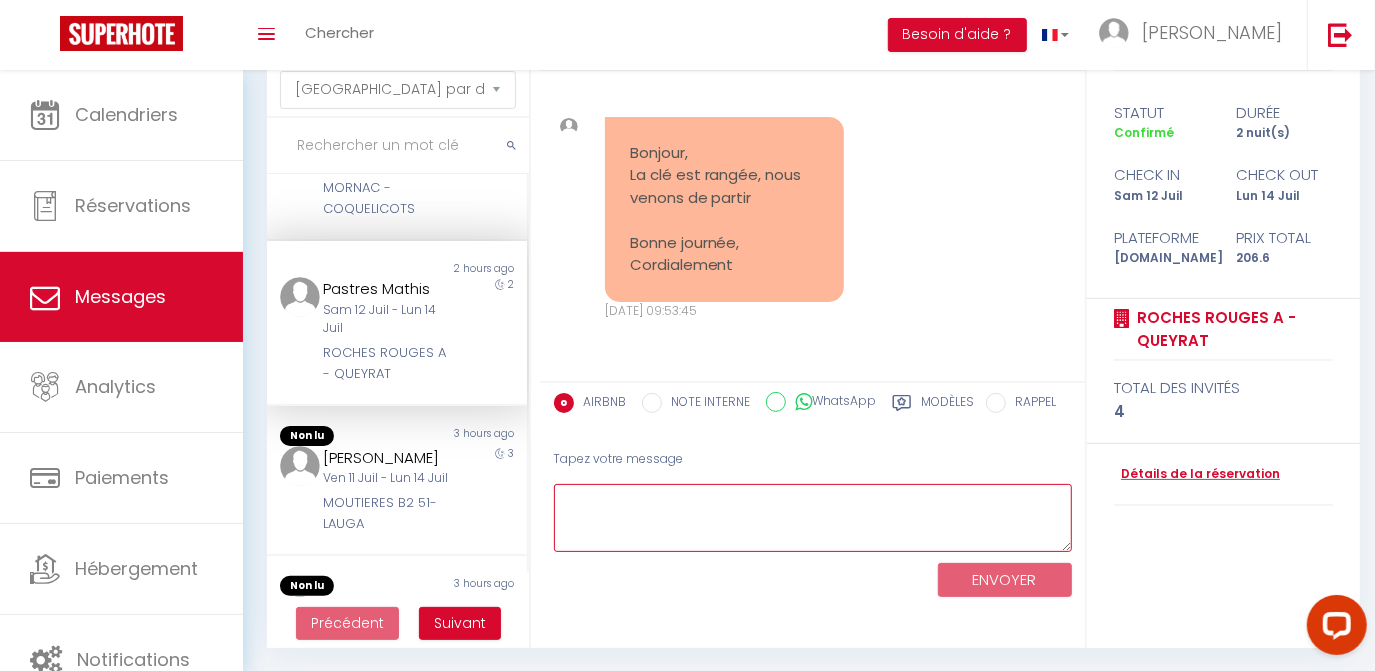 click at bounding box center [813, 518] 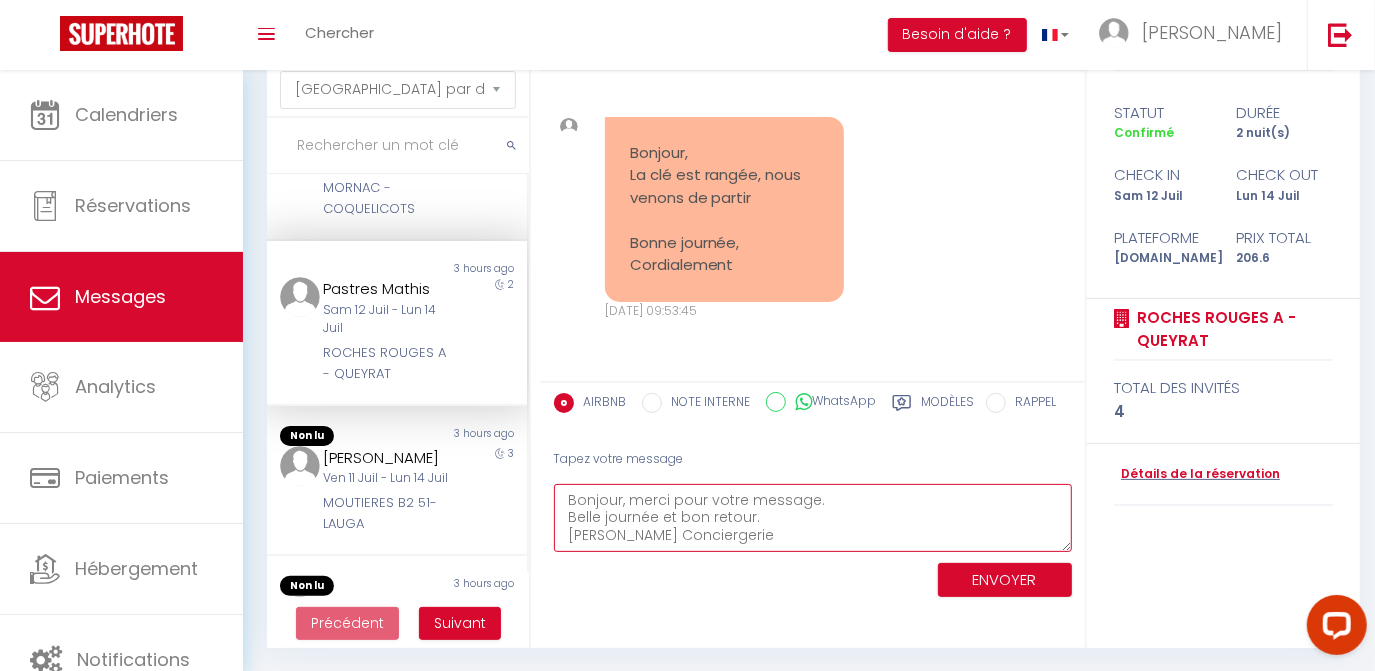 scroll, scrollTop: 17, scrollLeft: 0, axis: vertical 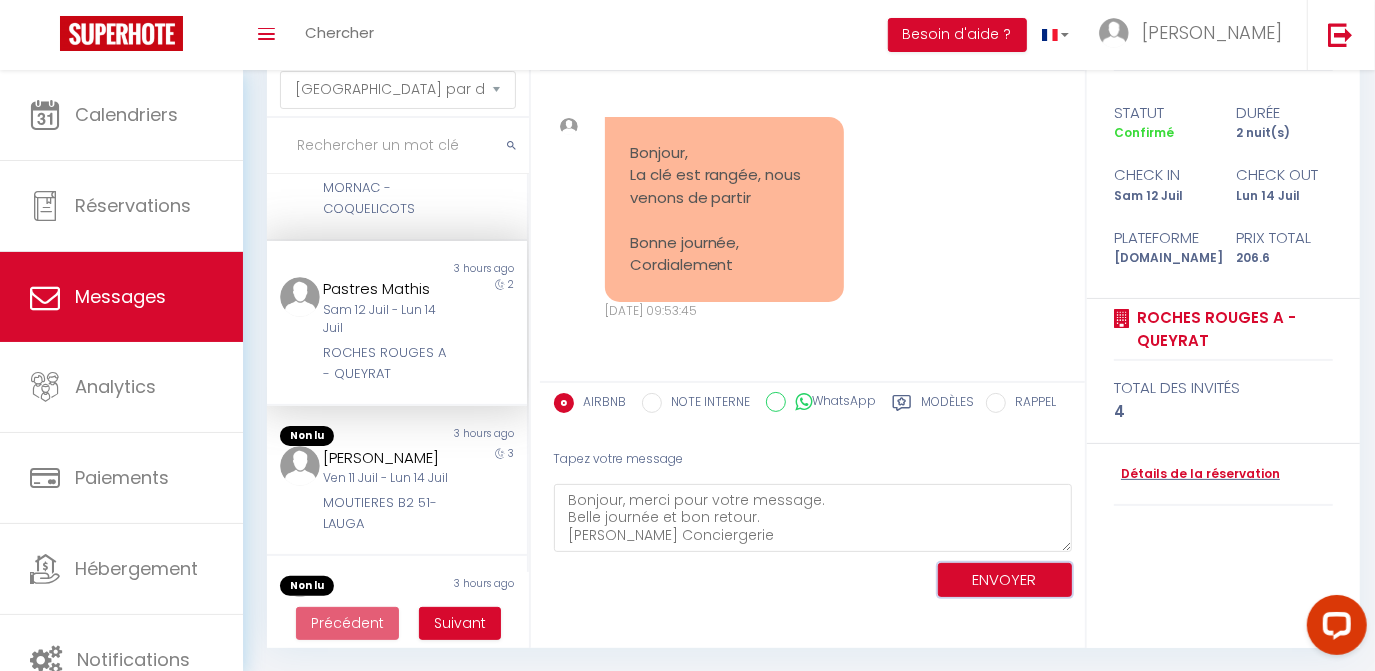 drag, startPoint x: 984, startPoint y: 577, endPoint x: 960, endPoint y: 579, distance: 24.083189 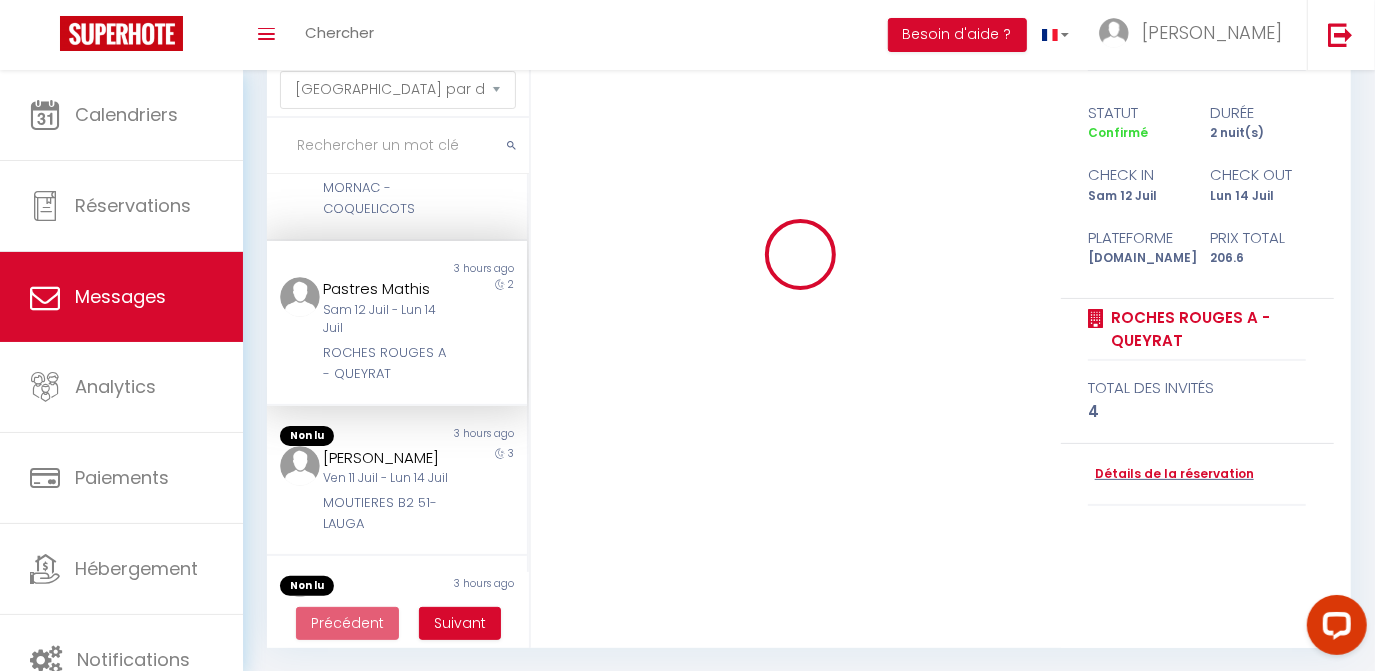 scroll, scrollTop: 0, scrollLeft: 0, axis: both 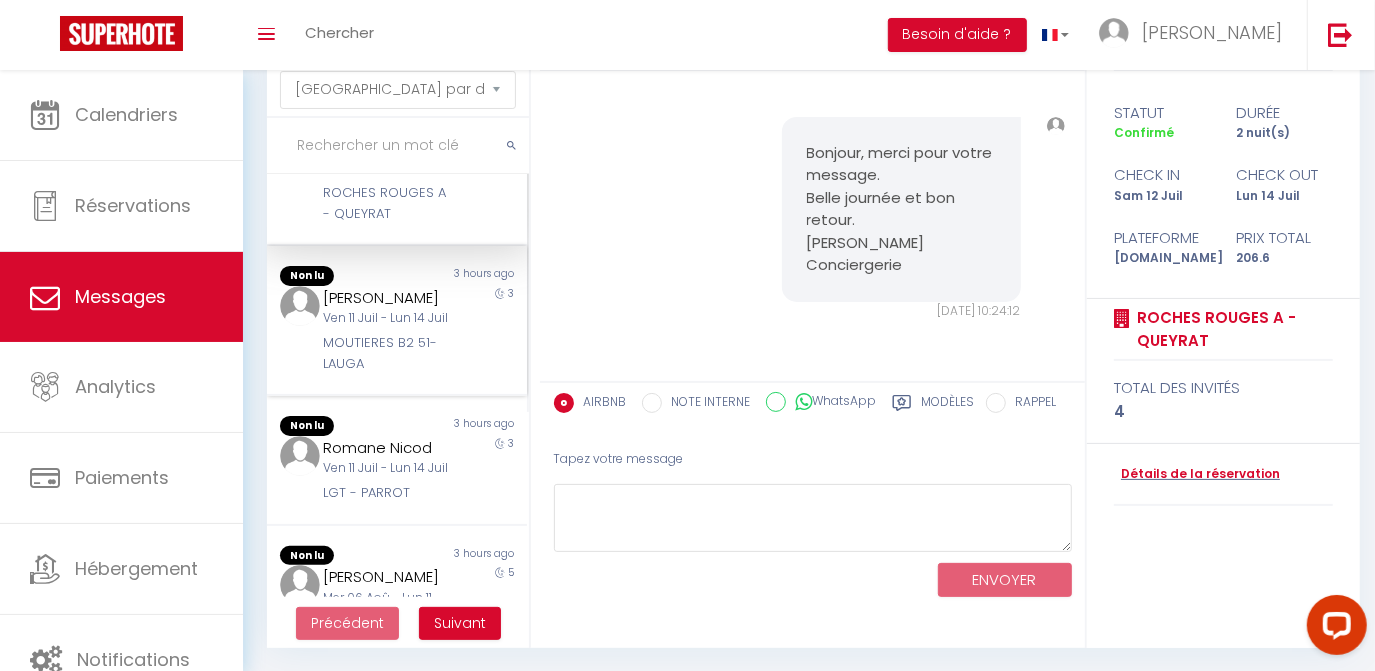 click on "3" at bounding box center [494, 330] 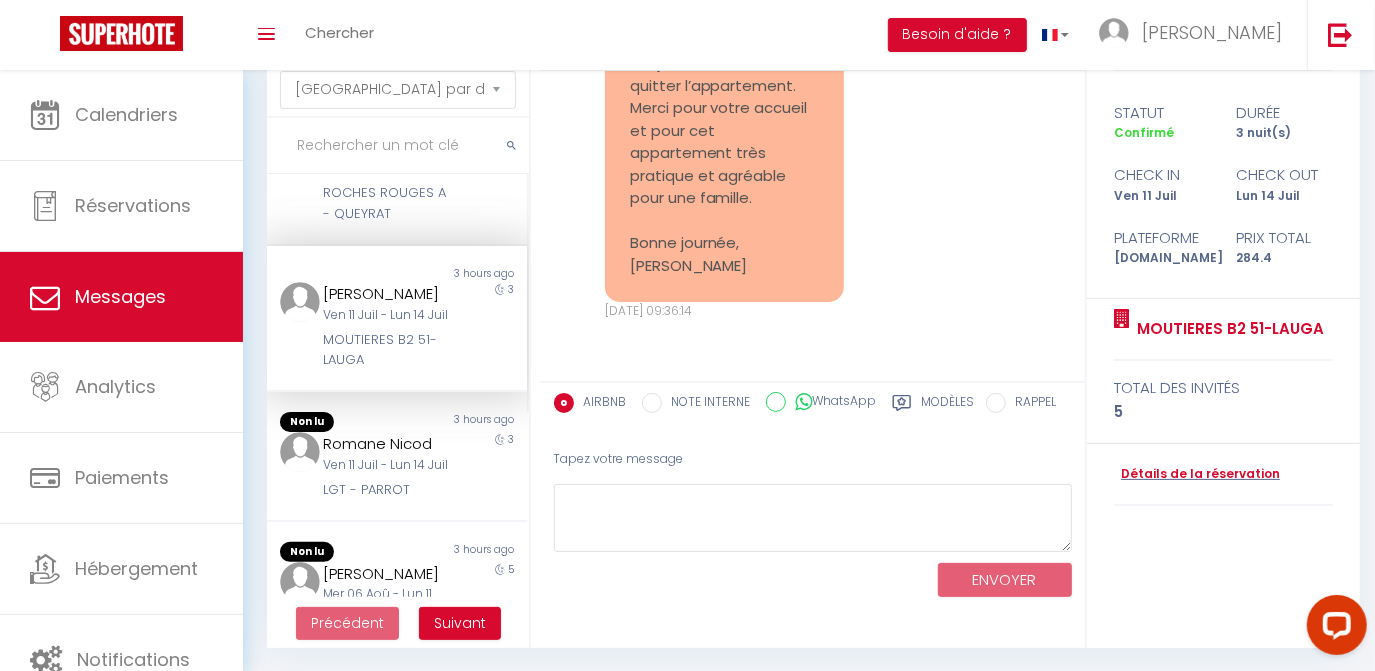 scroll, scrollTop: 8229, scrollLeft: 0, axis: vertical 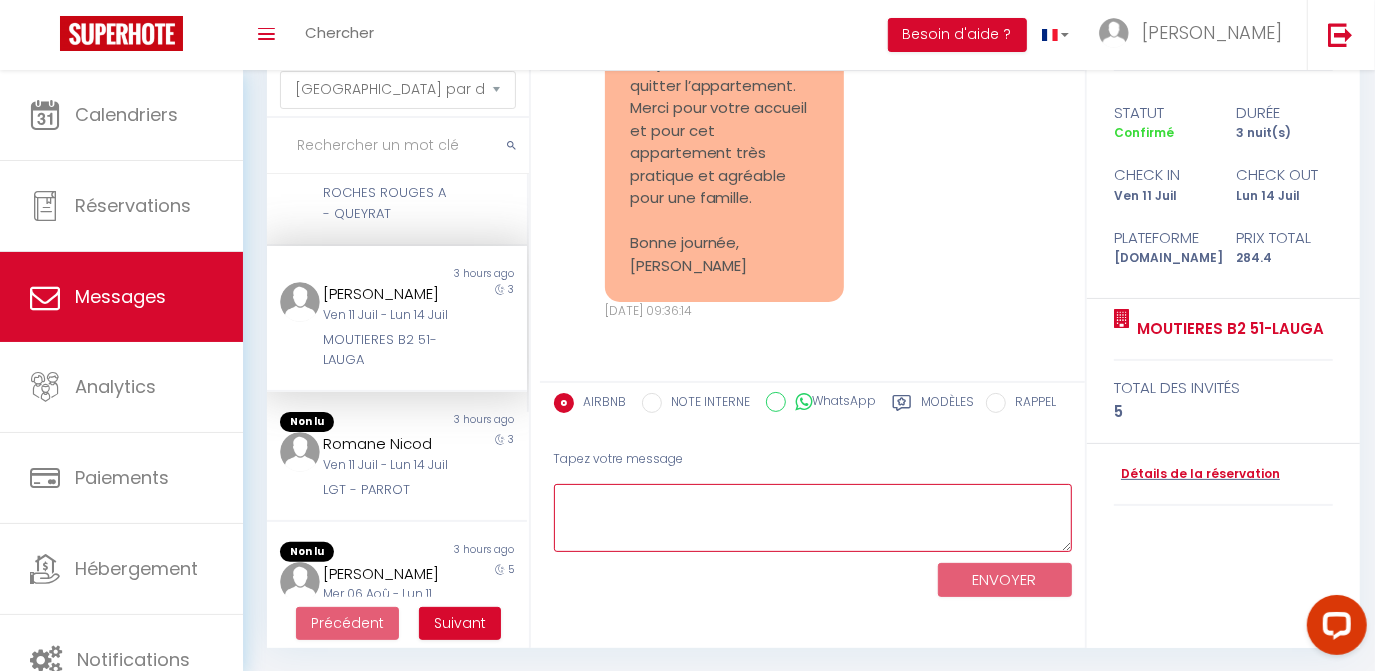 click at bounding box center [813, 518] 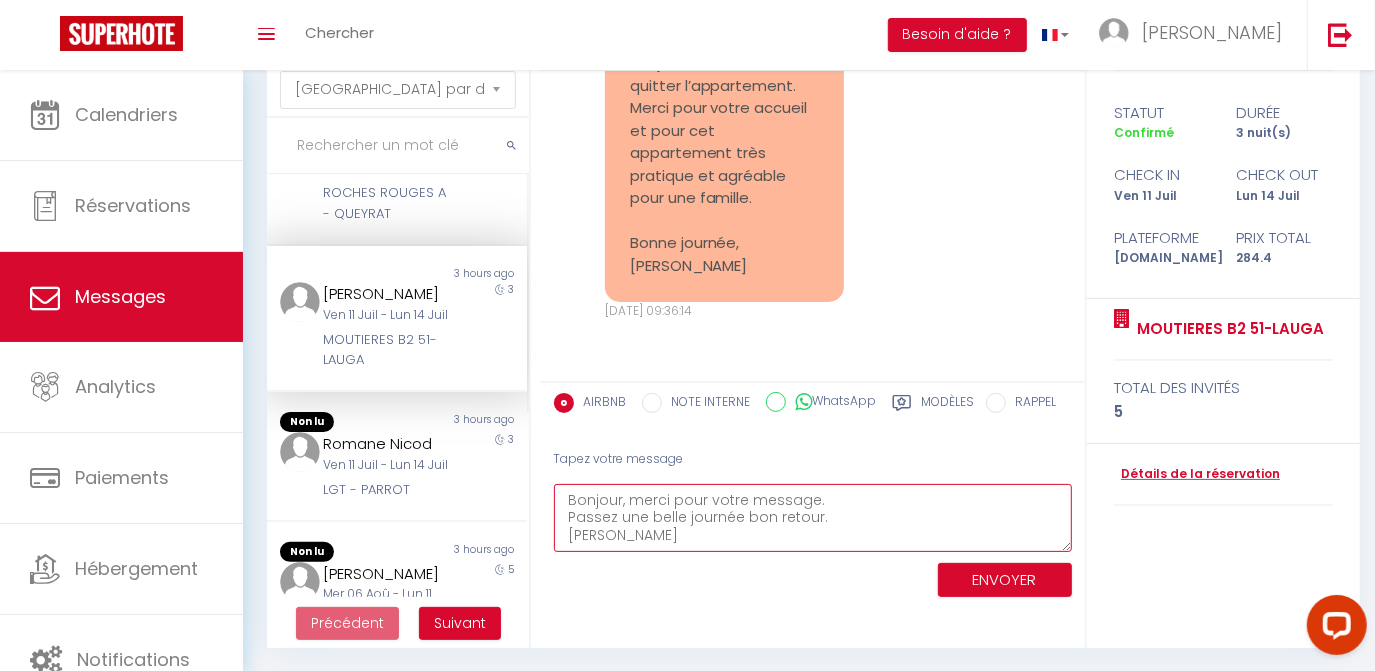 click on "Bonjour, merci pour votre message.
Passez une belle journée bon retour.
[PERSON_NAME]" at bounding box center [813, 518] 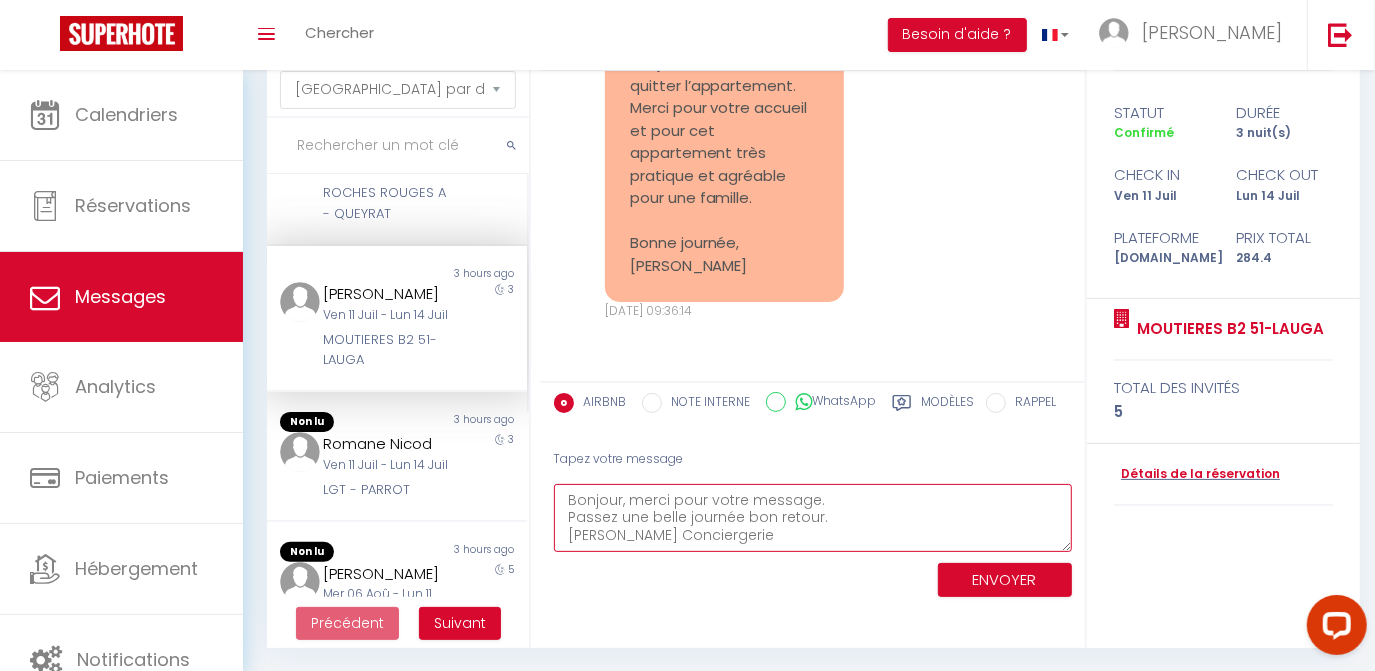 scroll, scrollTop: 16, scrollLeft: 0, axis: vertical 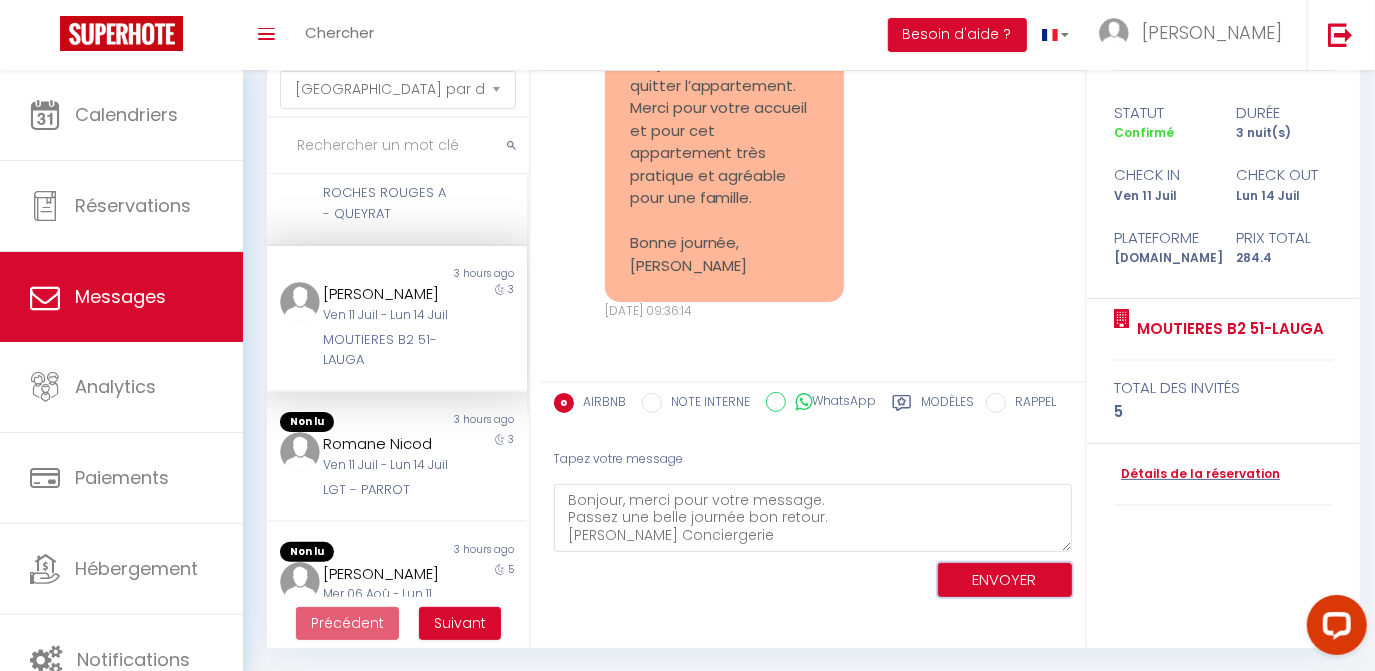click on "ENVOYER" at bounding box center [1005, 580] 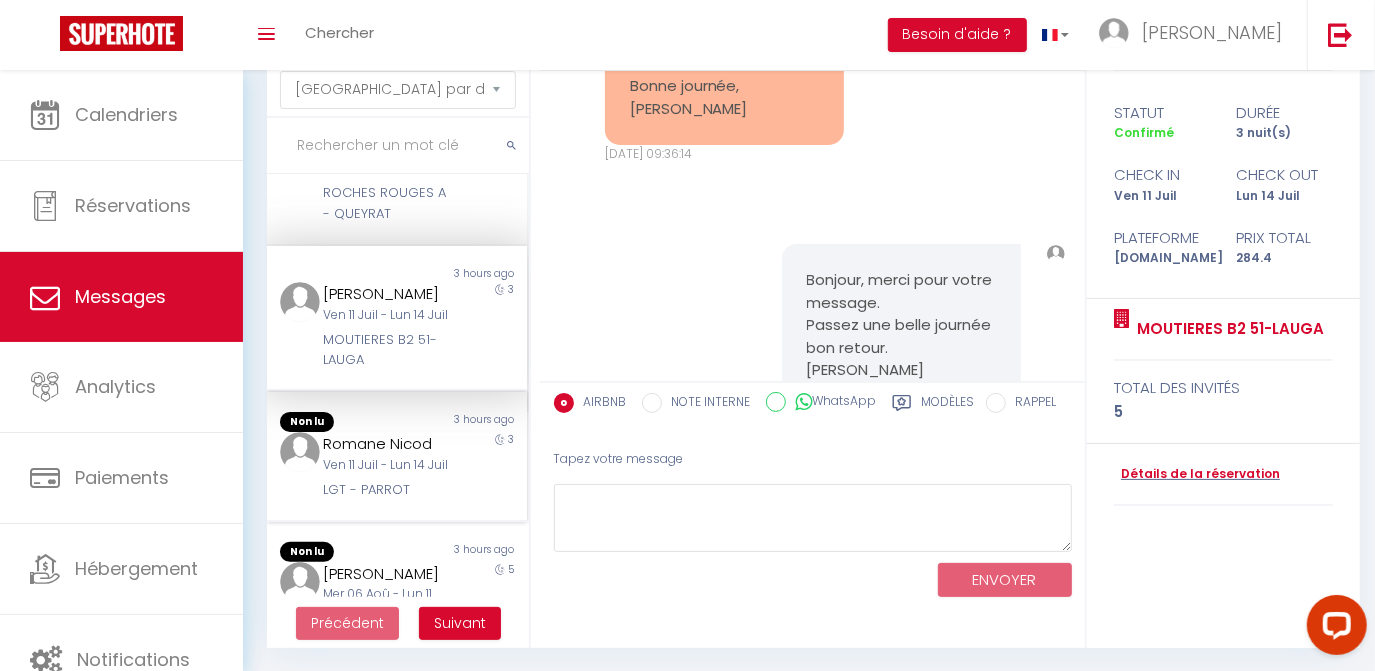scroll, scrollTop: 0, scrollLeft: 0, axis: both 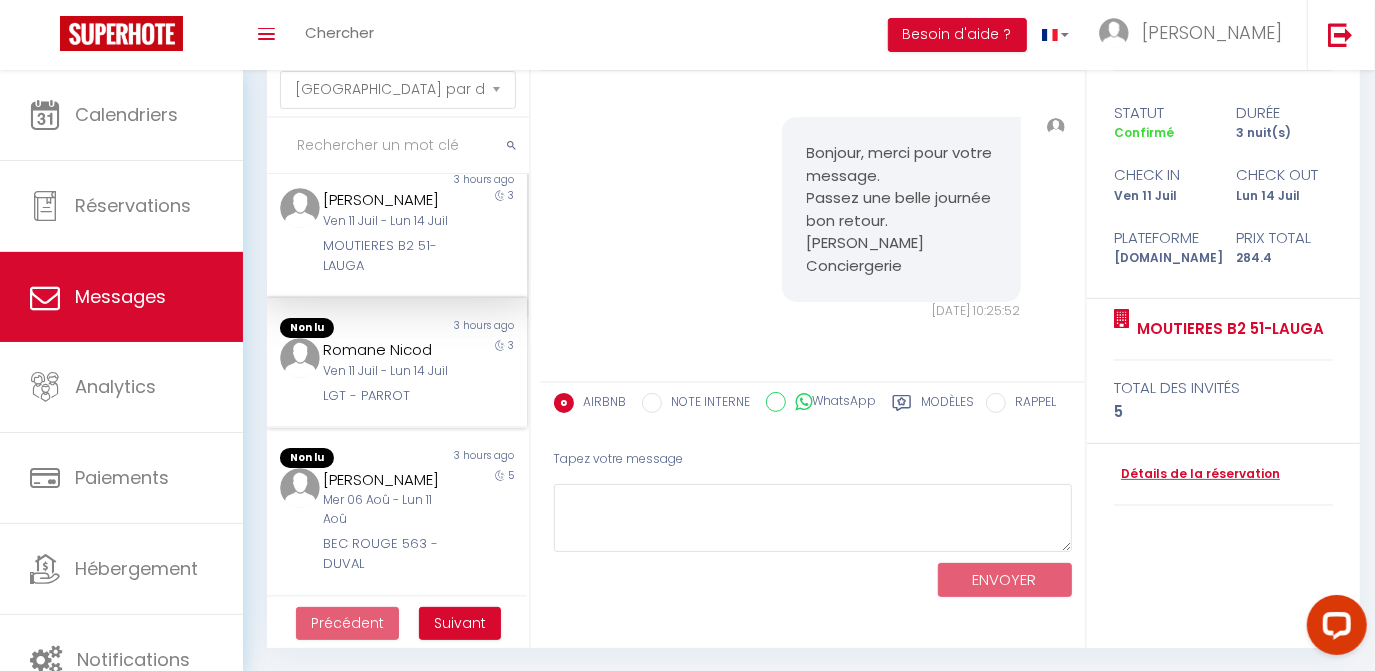 click on "LGT - PARROT" at bounding box center (387, 396) 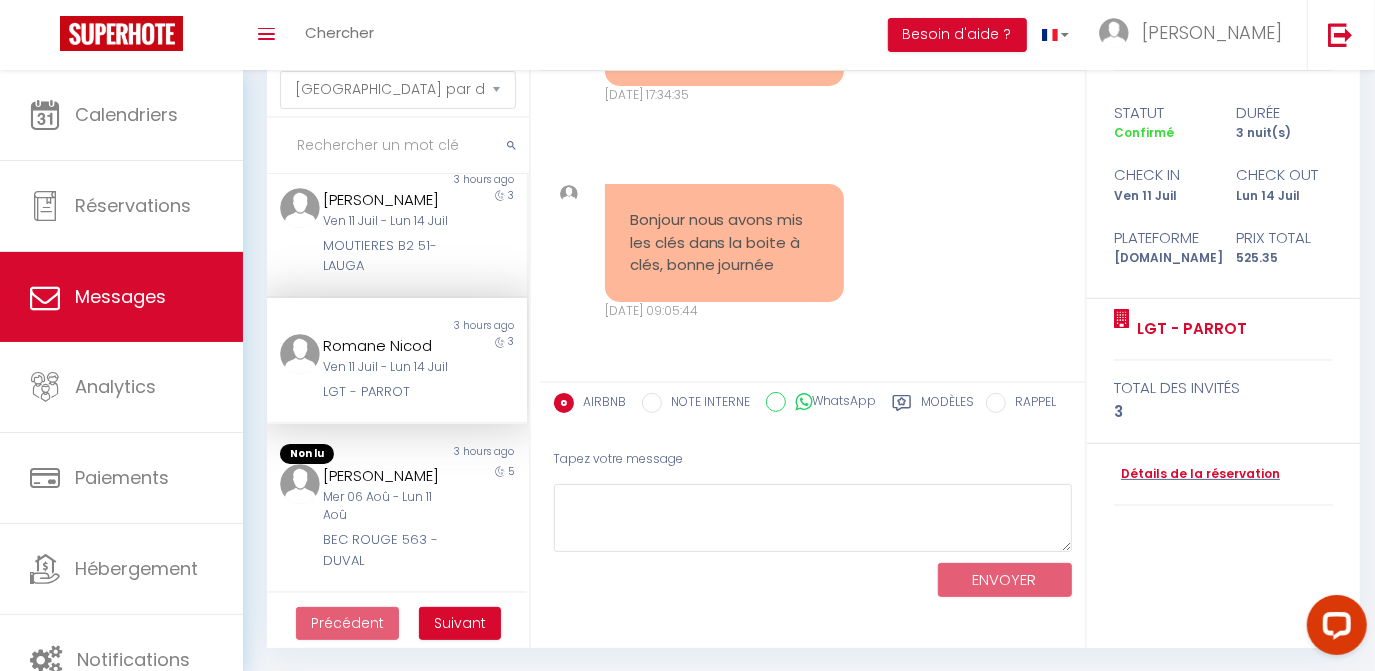 scroll, scrollTop: 7541, scrollLeft: 0, axis: vertical 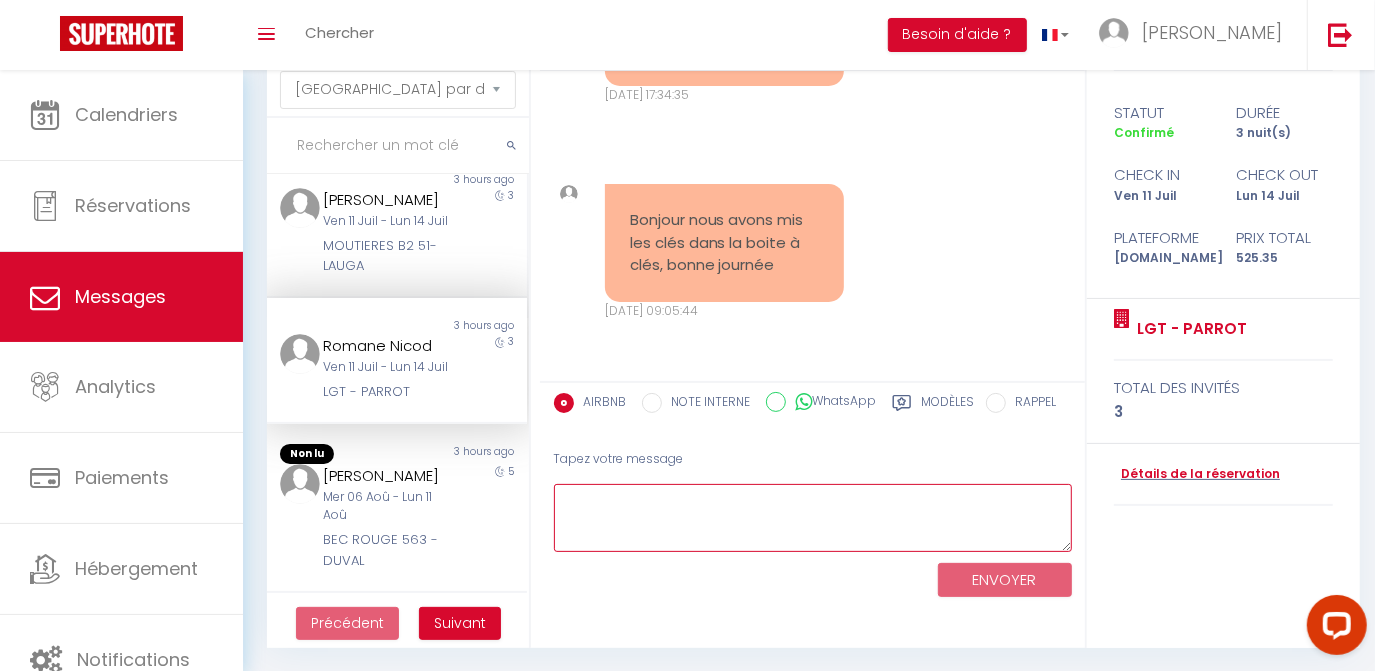 click at bounding box center [813, 518] 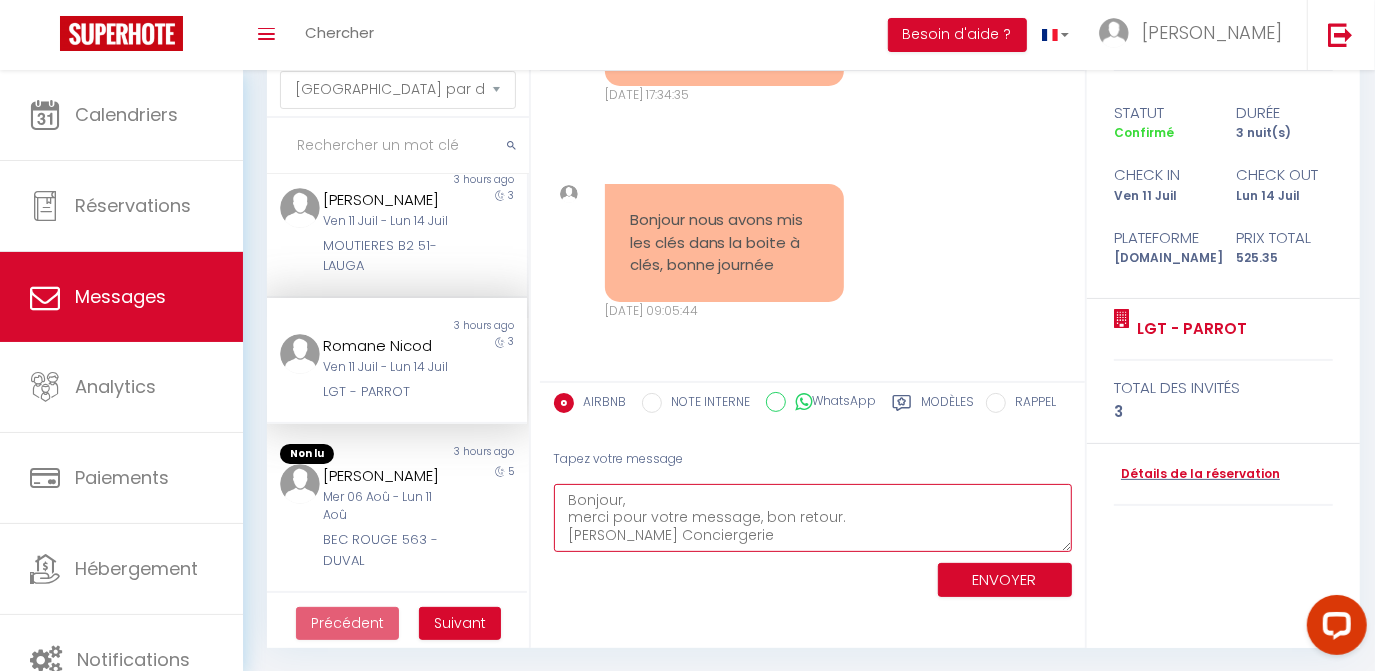scroll, scrollTop: 0, scrollLeft: 0, axis: both 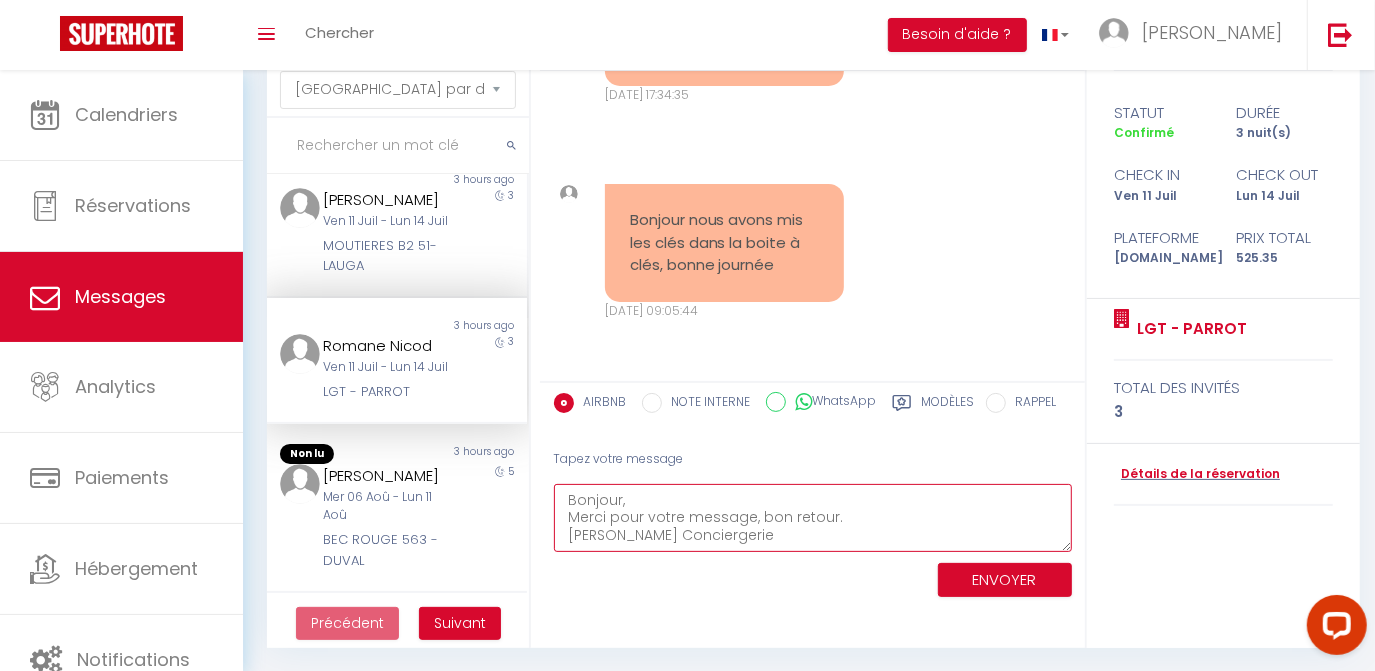 type on "Bonjour,
Merci pour votre message, bon retour.
[PERSON_NAME] Conciergerie" 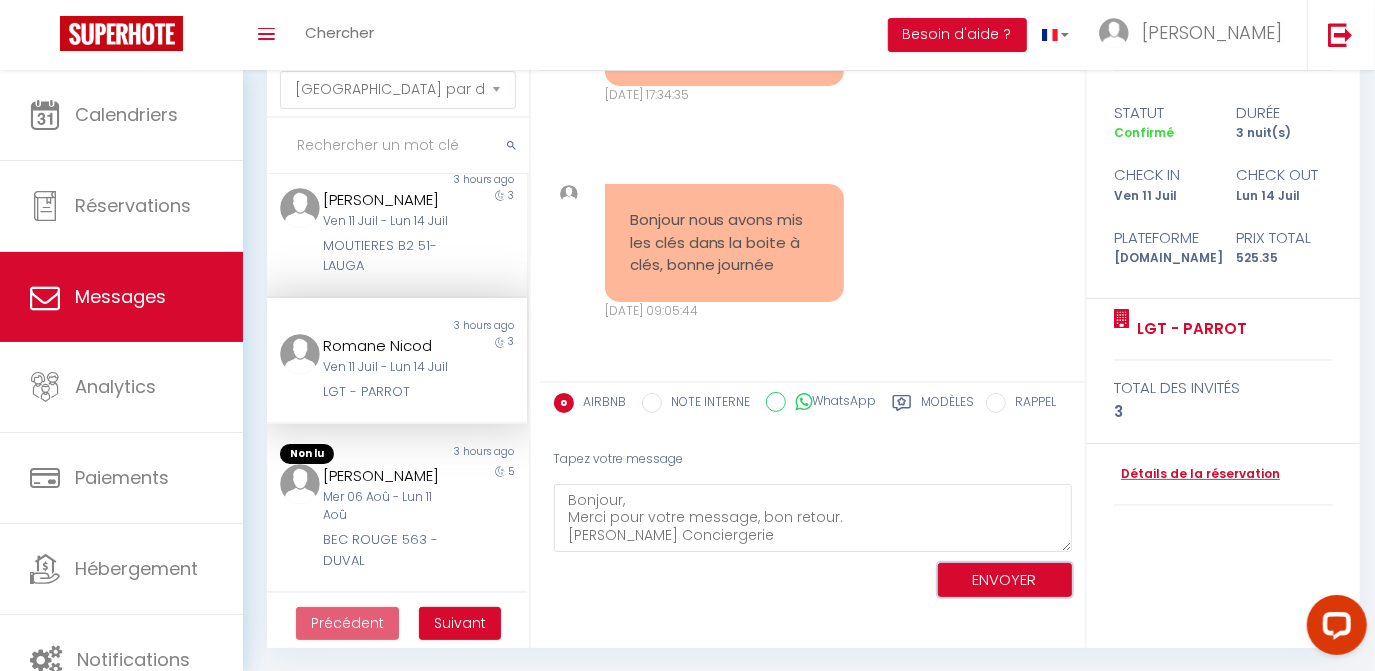 click on "ENVOYER" at bounding box center (1005, 580) 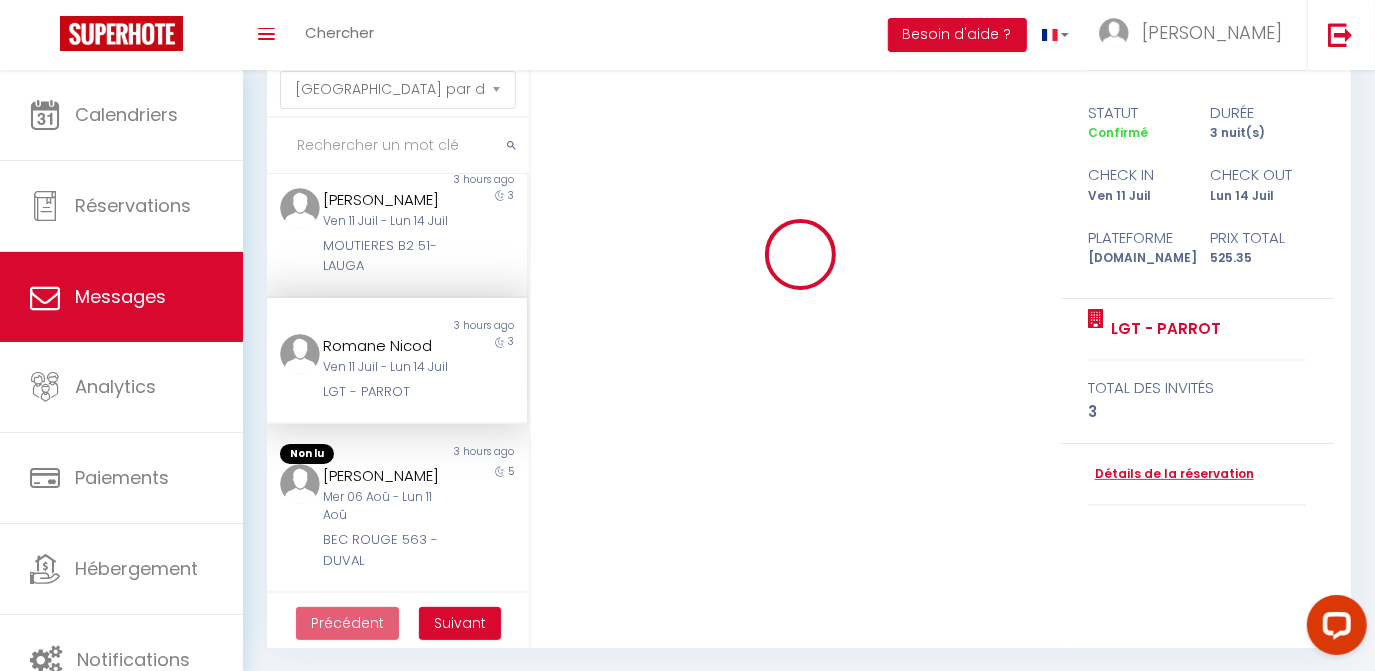 scroll, scrollTop: 460, scrollLeft: 0, axis: vertical 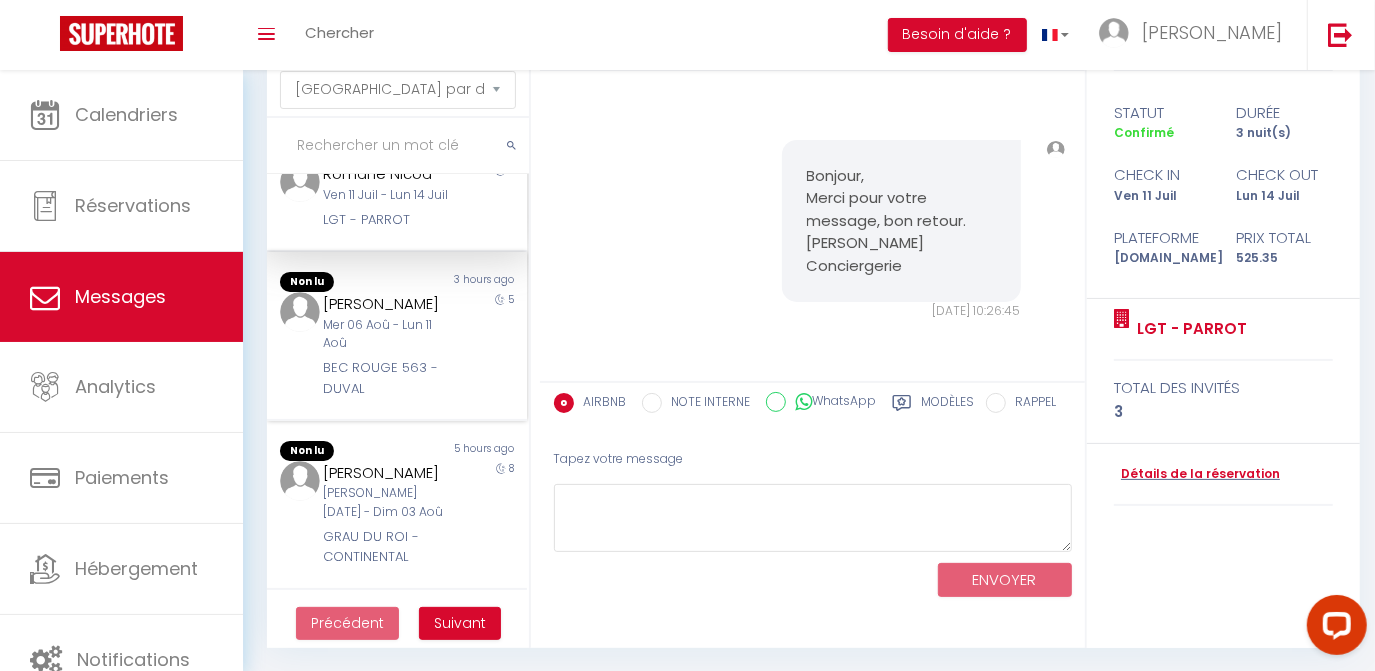 click on "[PERSON_NAME]" at bounding box center [387, 304] 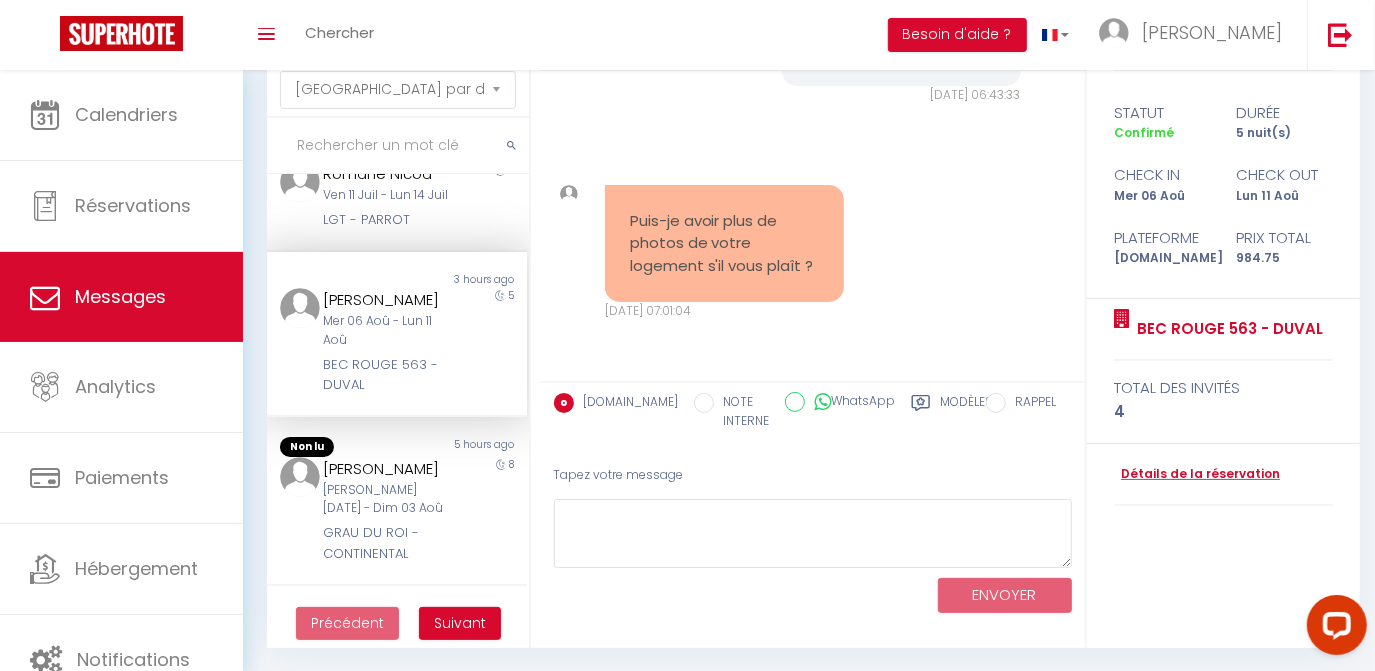 scroll, scrollTop: 2525, scrollLeft: 0, axis: vertical 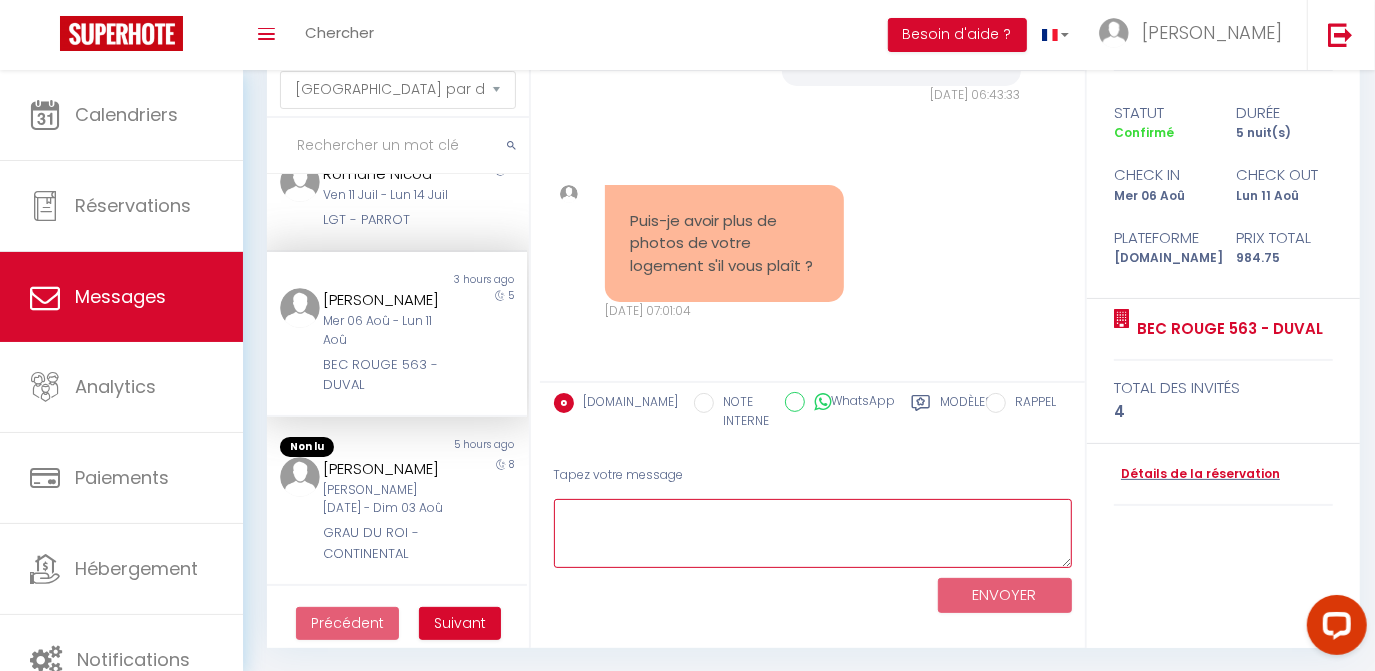 click at bounding box center (813, 533) 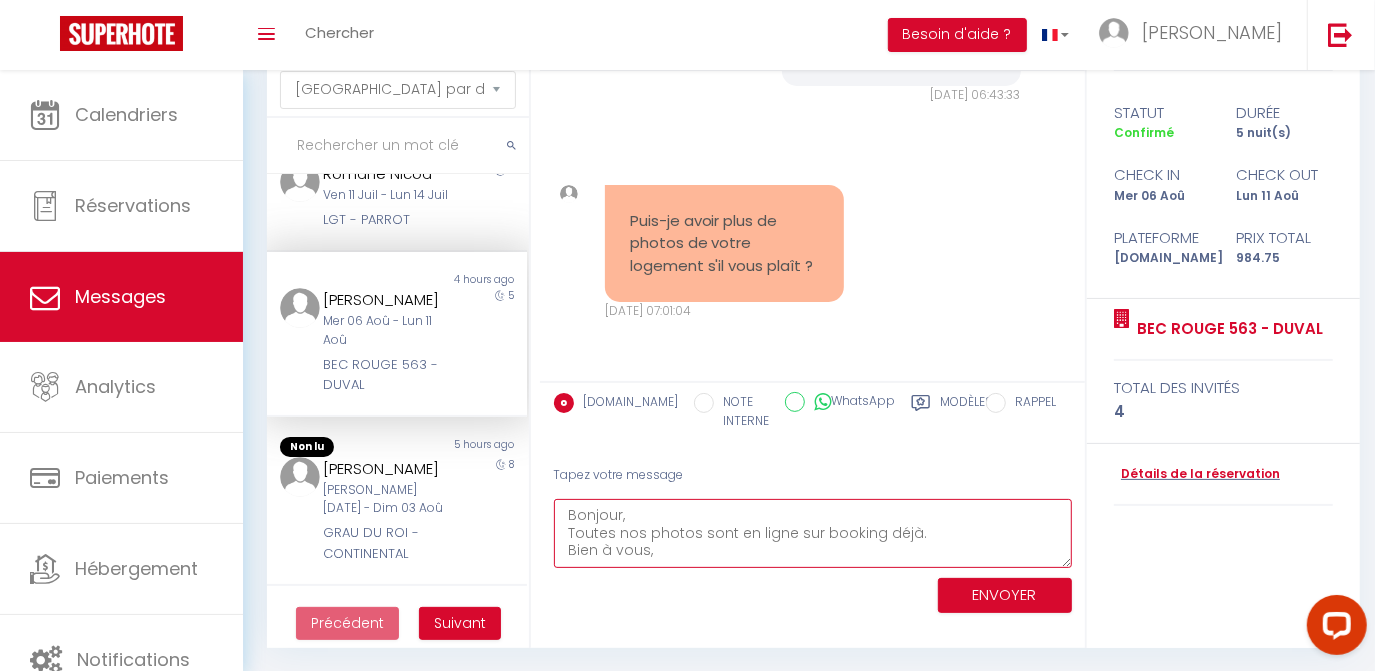 scroll, scrollTop: 10, scrollLeft: 0, axis: vertical 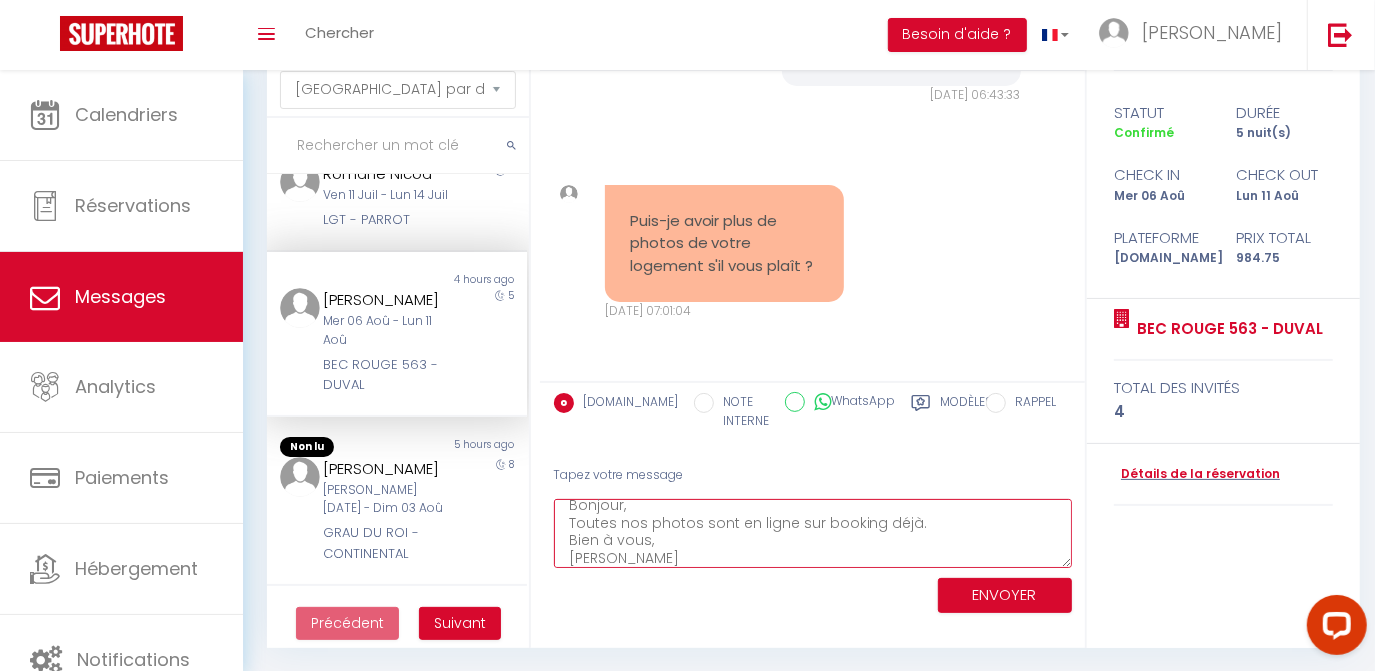 type on "Bonjour,
Toutes nos photos sont en ligne sur booking déjà.
Bien à vous,
[PERSON_NAME]" 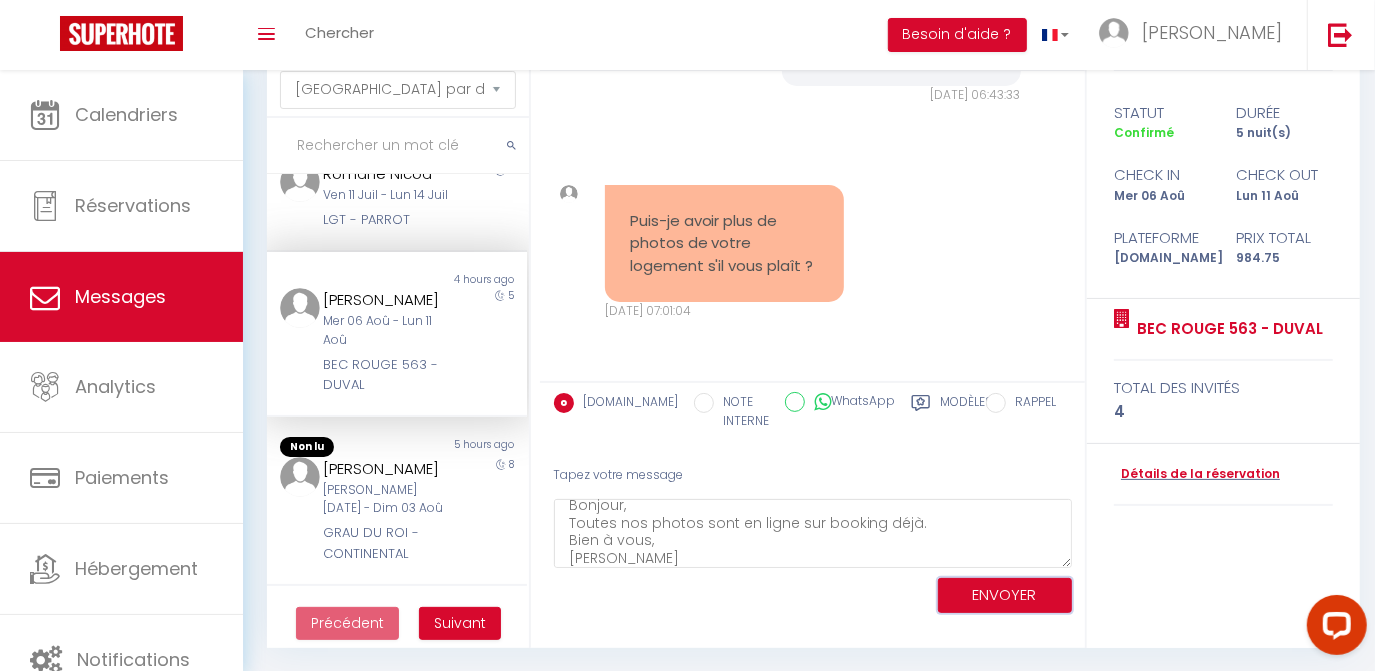 click on "ENVOYER" at bounding box center [1005, 595] 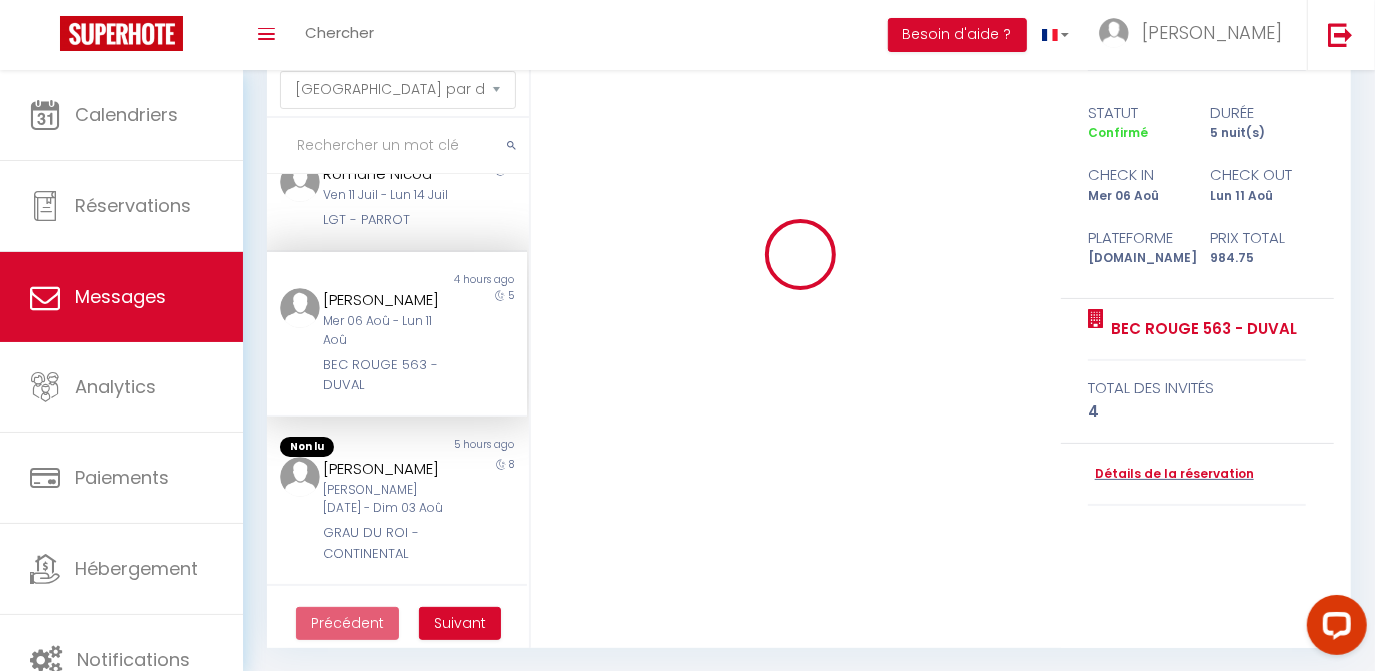 type 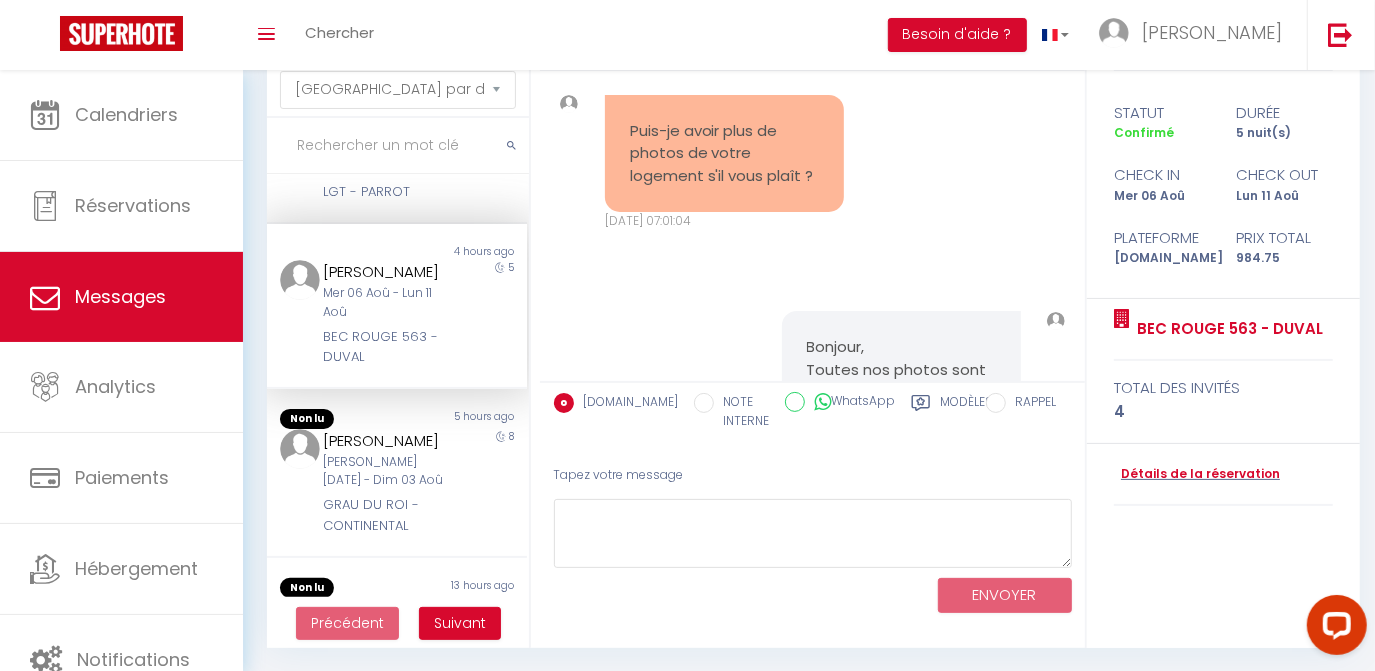 scroll, scrollTop: 557, scrollLeft: 0, axis: vertical 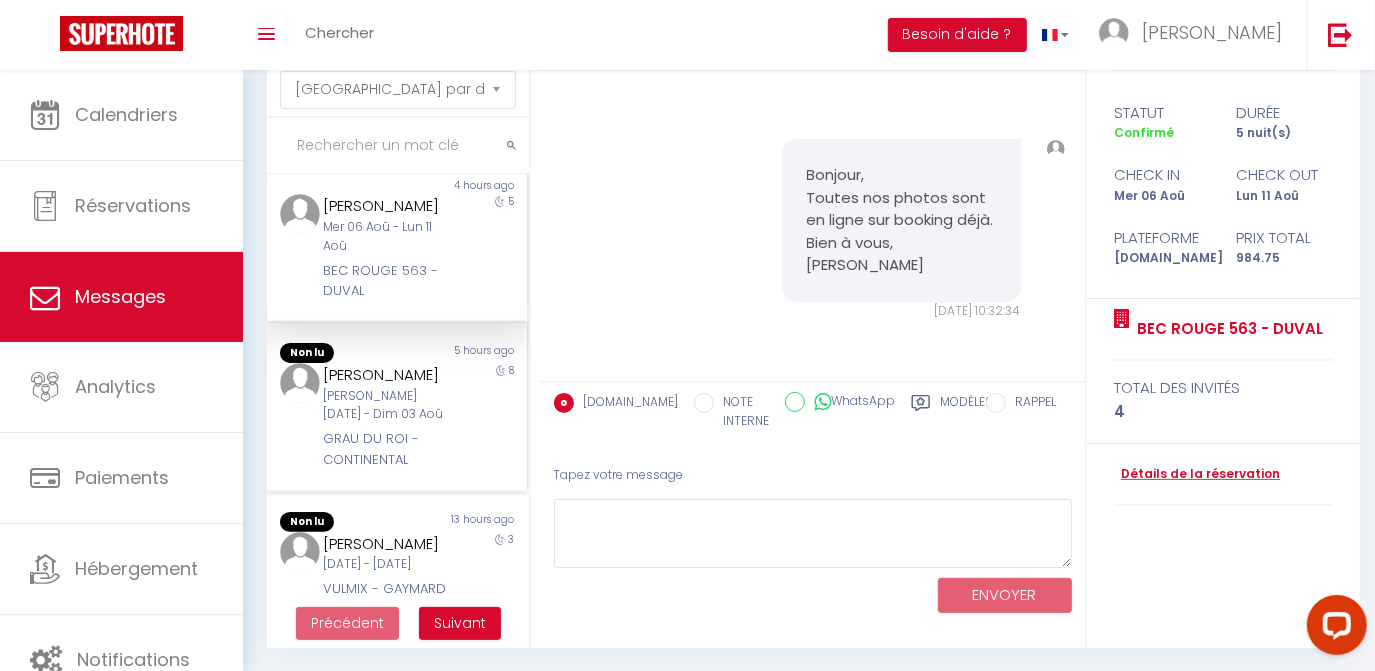 click on "[PERSON_NAME]" at bounding box center [387, 375] 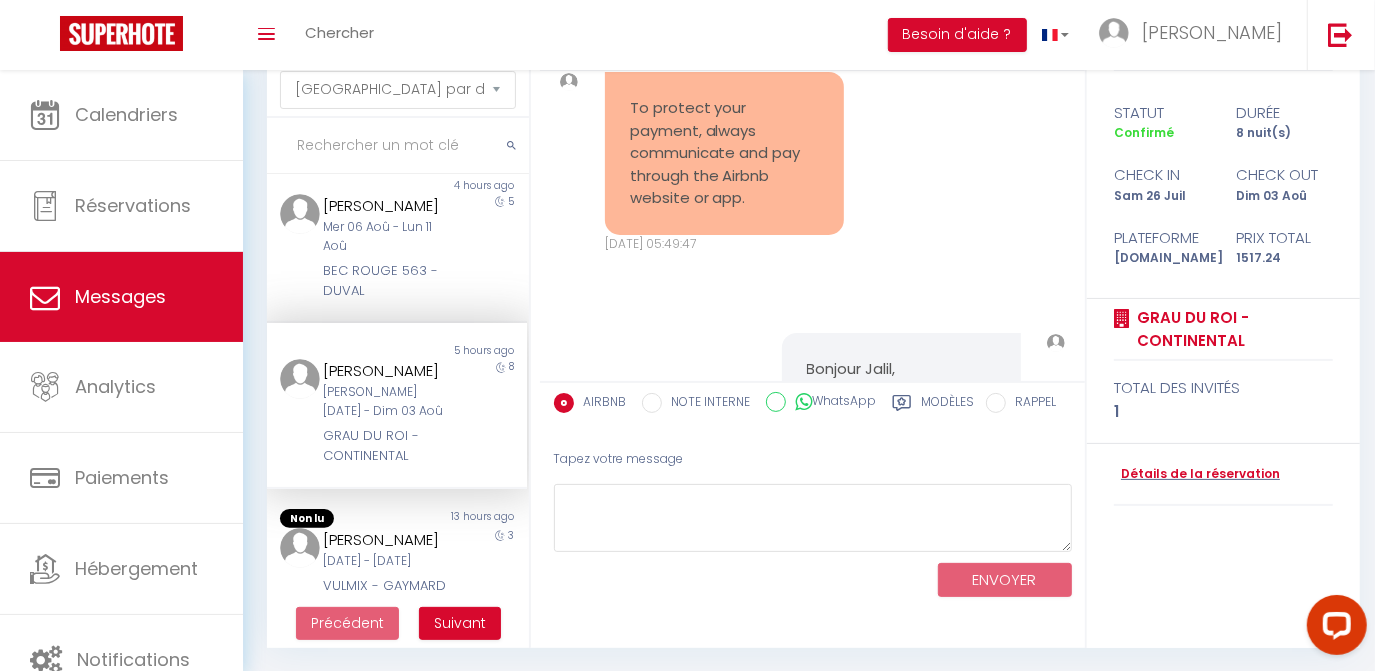 scroll, scrollTop: 1720, scrollLeft: 0, axis: vertical 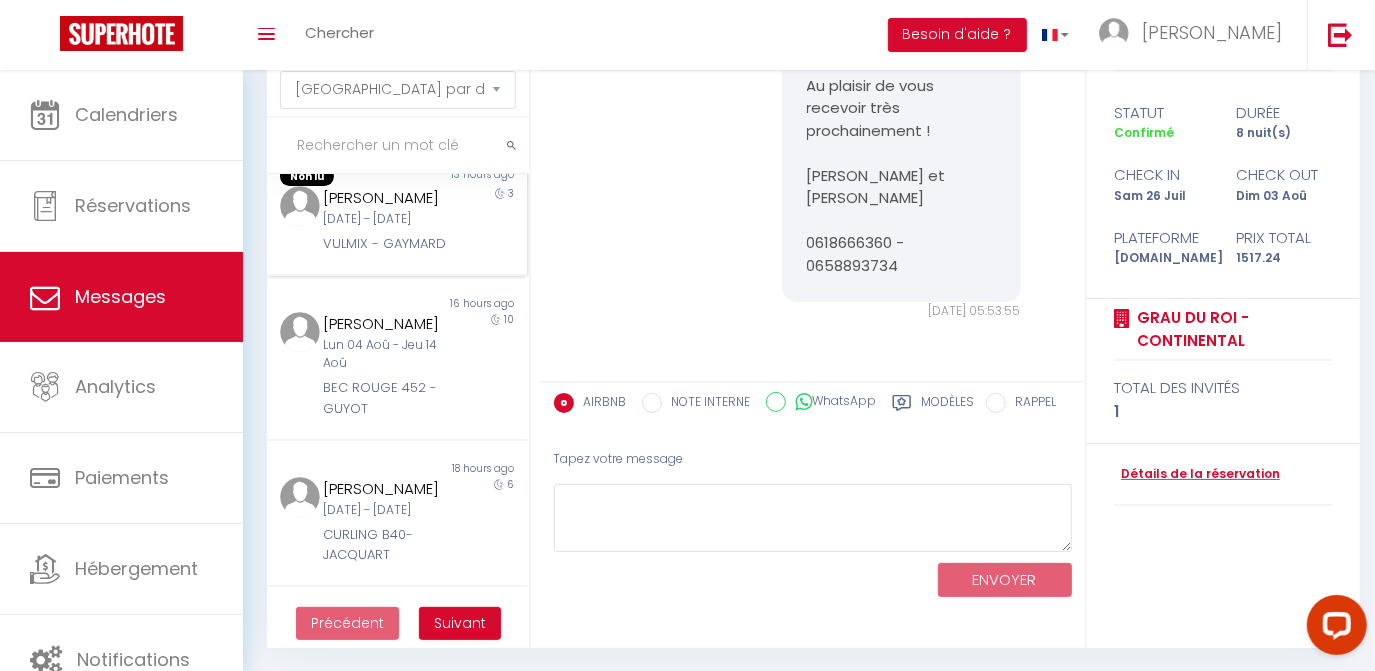 click on "VULMIX - GAYMARD" at bounding box center (387, 244) 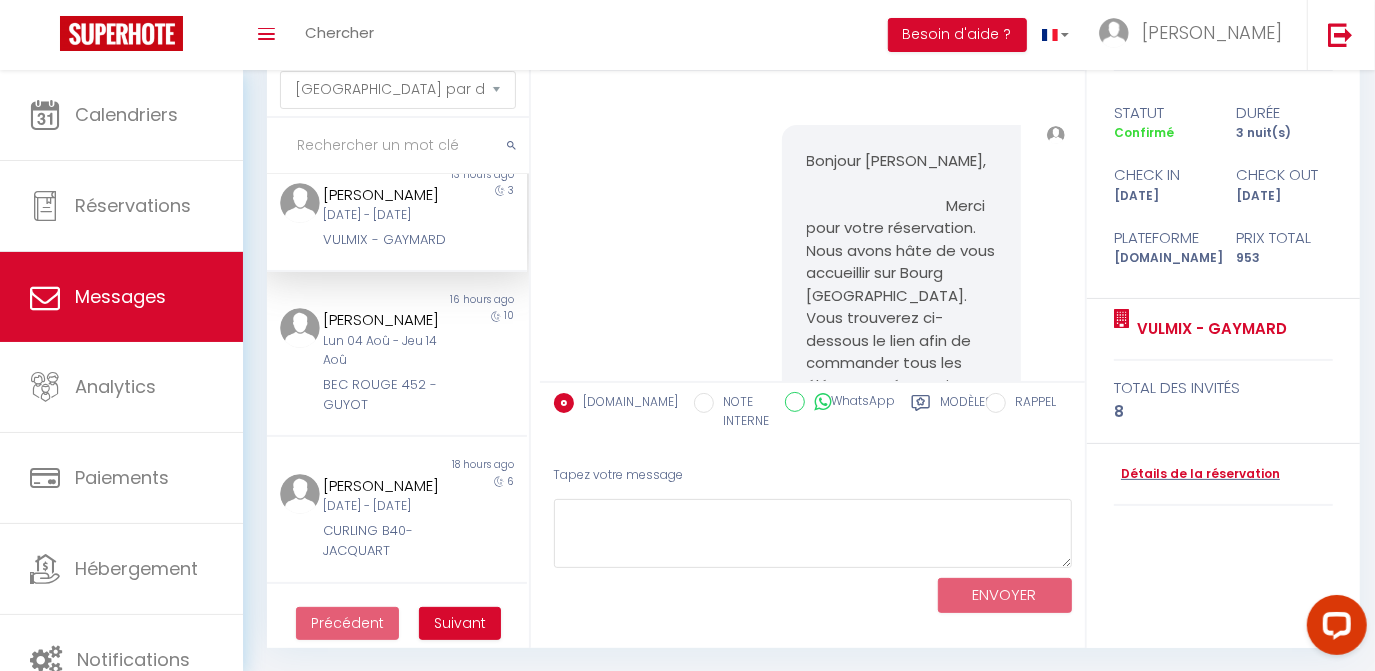 scroll, scrollTop: 0, scrollLeft: 0, axis: both 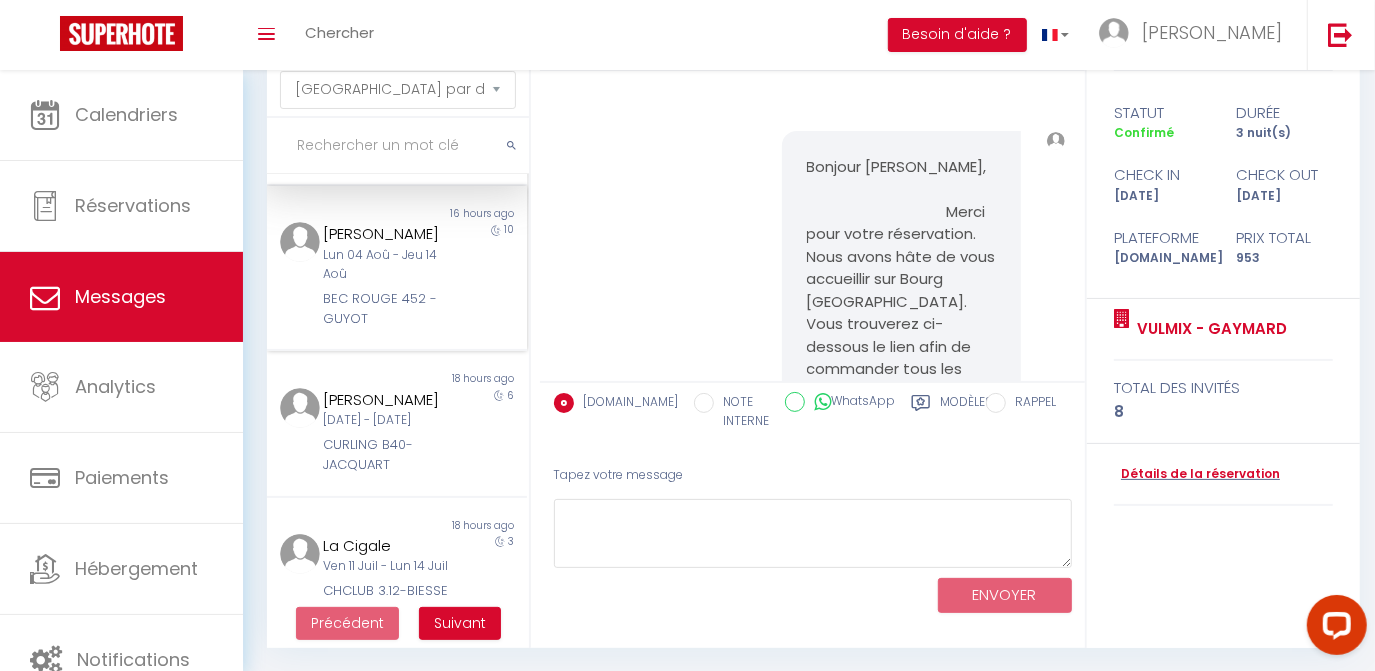 click on "Lun 04 Aoû - Jeu 14 Aoû" at bounding box center (387, 265) 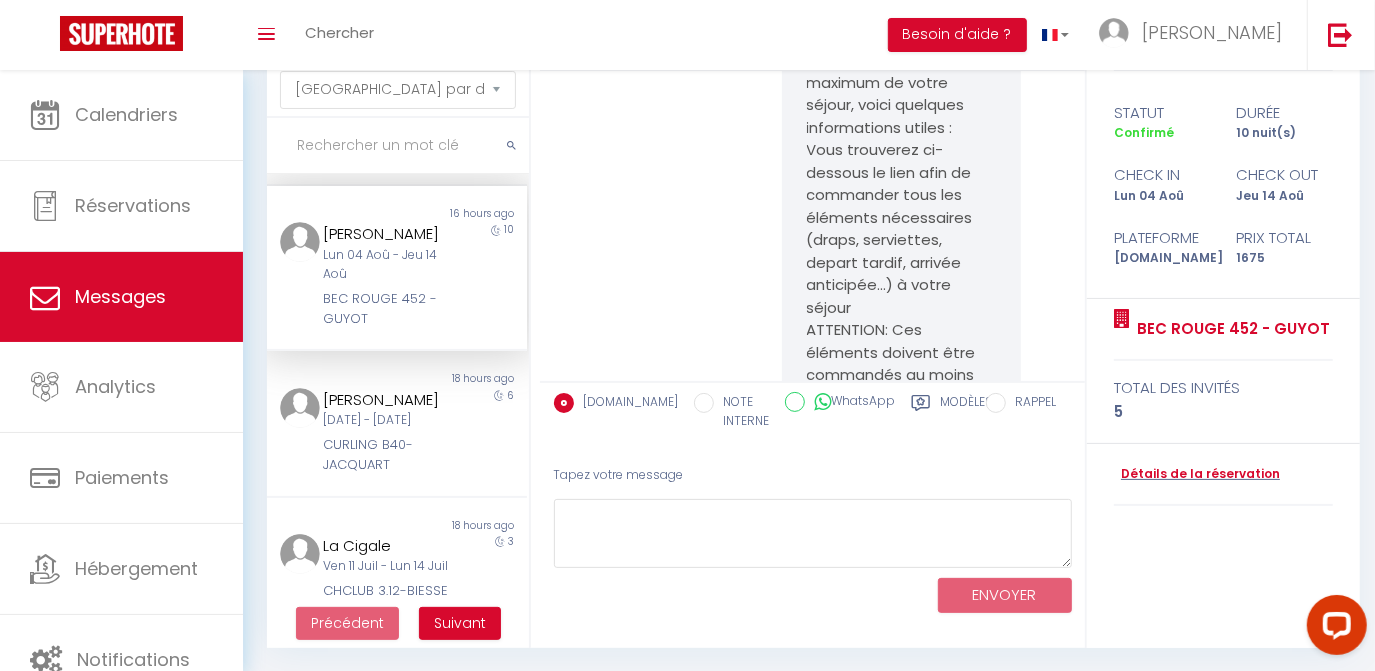 scroll, scrollTop: 309, scrollLeft: 0, axis: vertical 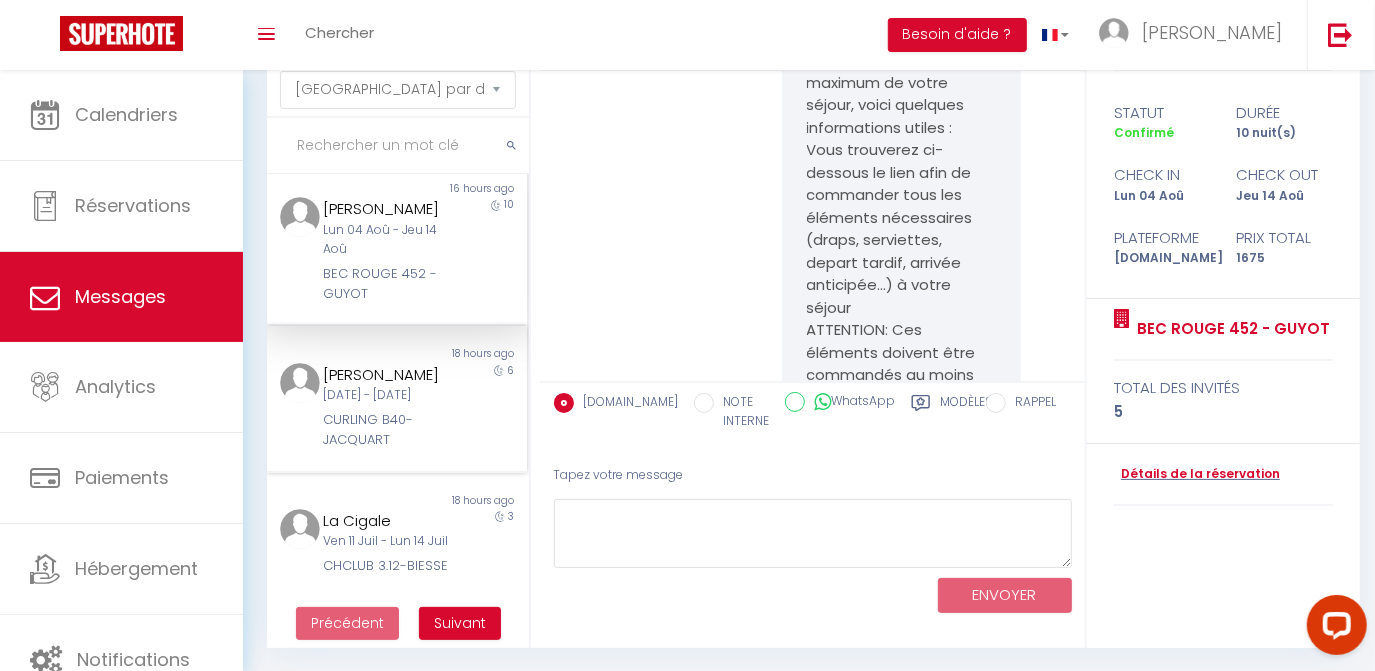 click on "CURLING B40-JACQUART" at bounding box center (387, 430) 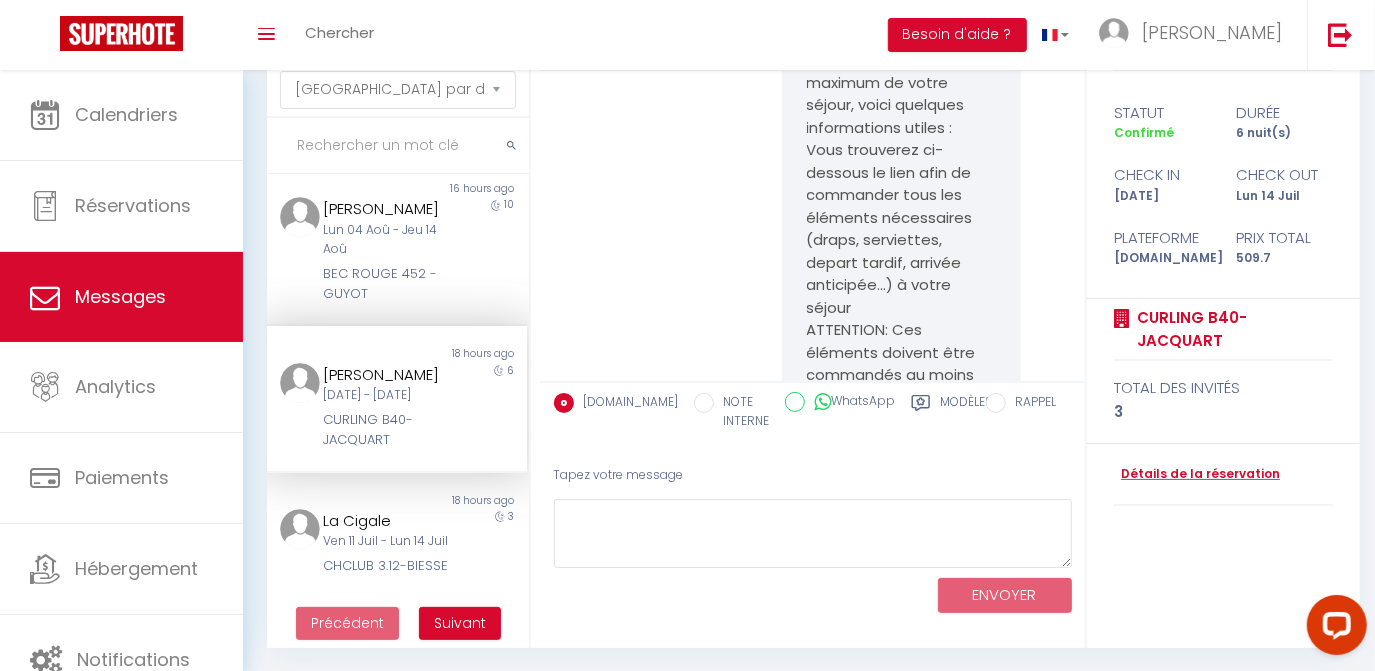 scroll, scrollTop: 7030, scrollLeft: 0, axis: vertical 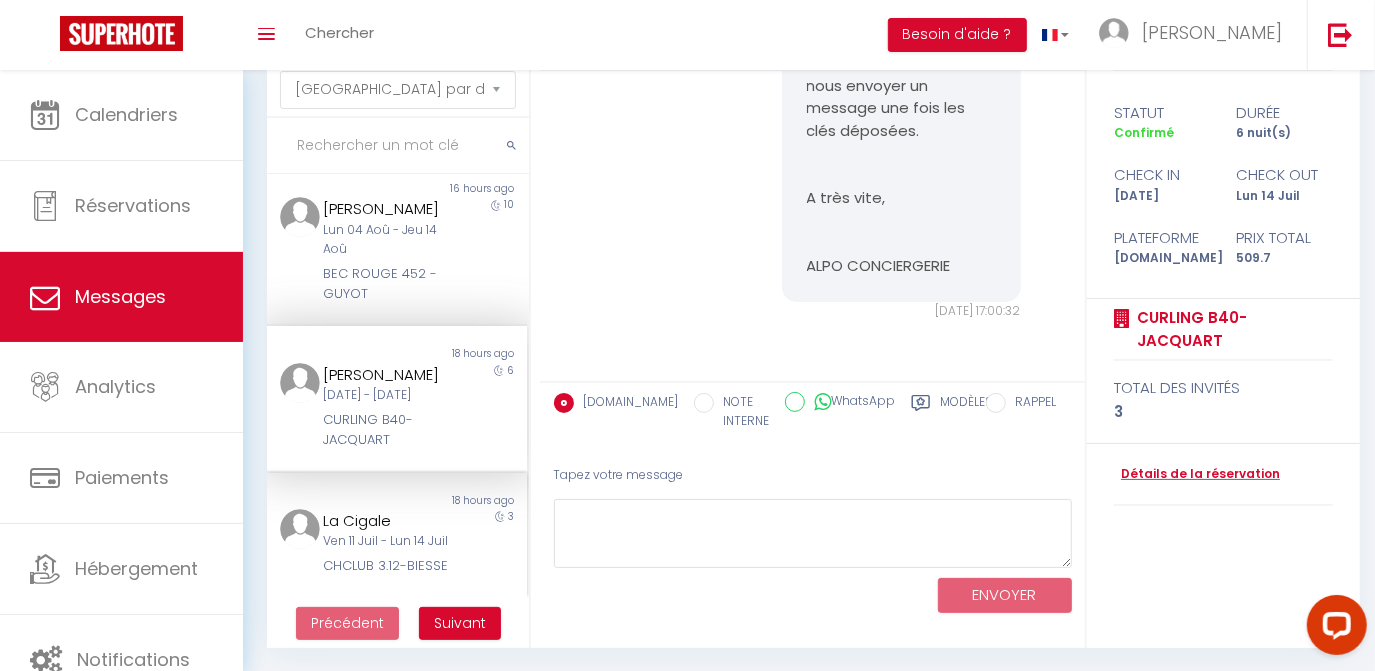 click on "Ven 11 Juil - Lun 14 Juil" at bounding box center [387, 541] 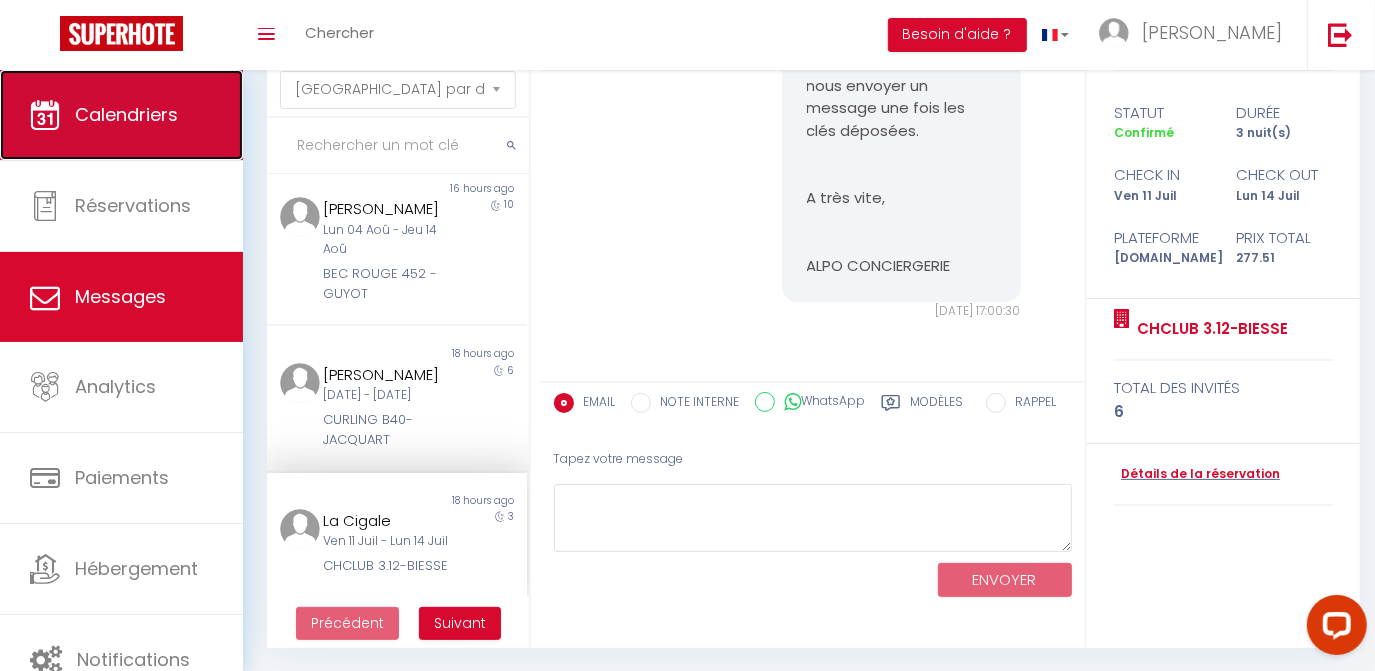 click on "Calendriers" at bounding box center (121, 115) 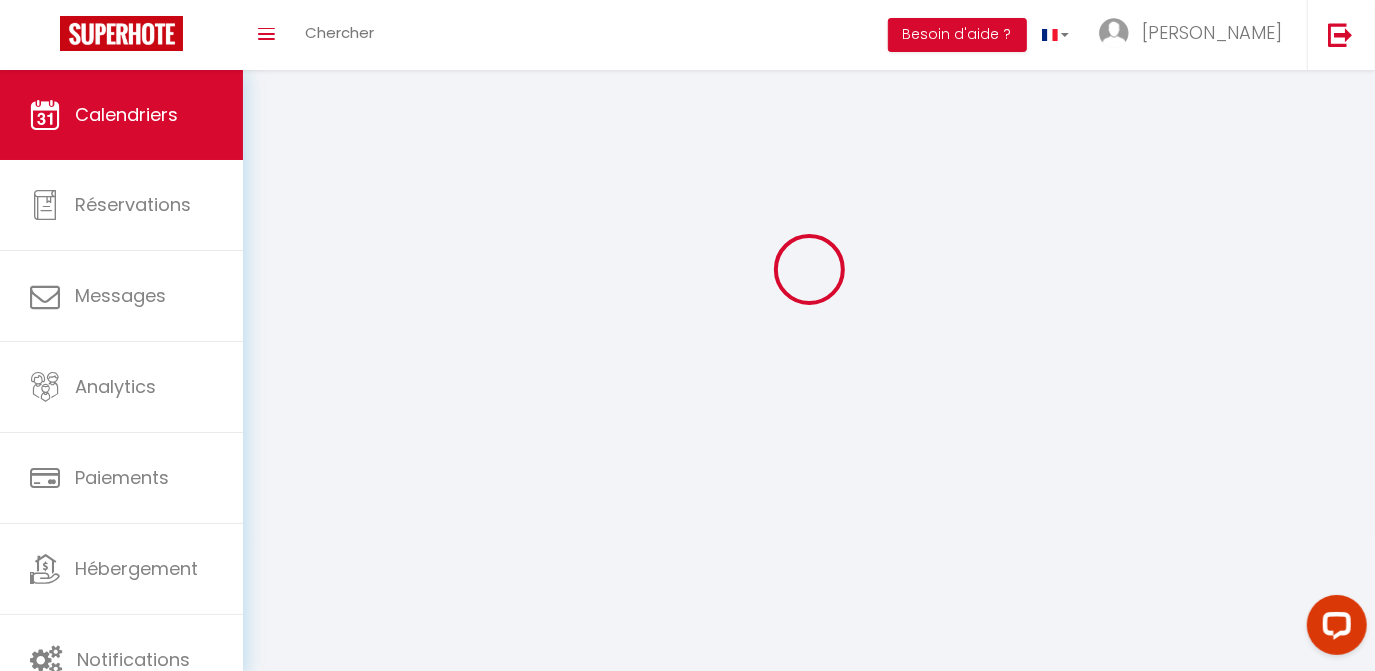 scroll, scrollTop: 0, scrollLeft: 0, axis: both 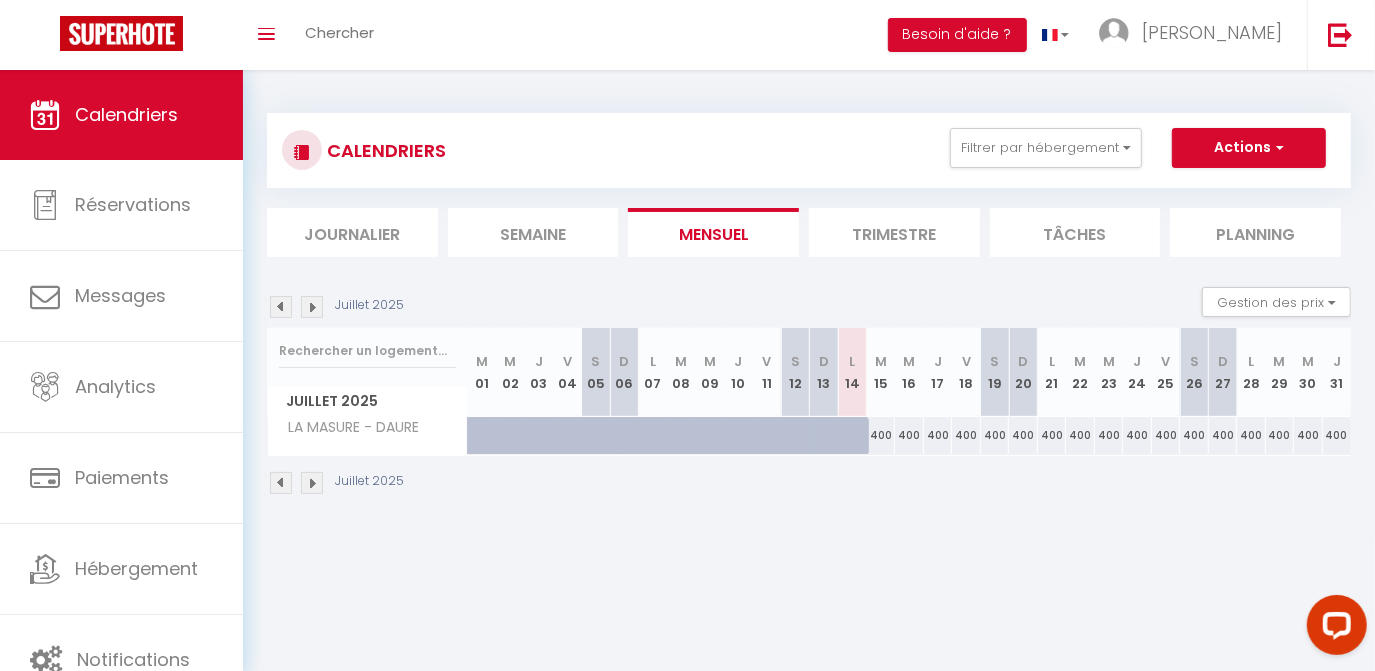 click on "Journalier" at bounding box center (352, 232) 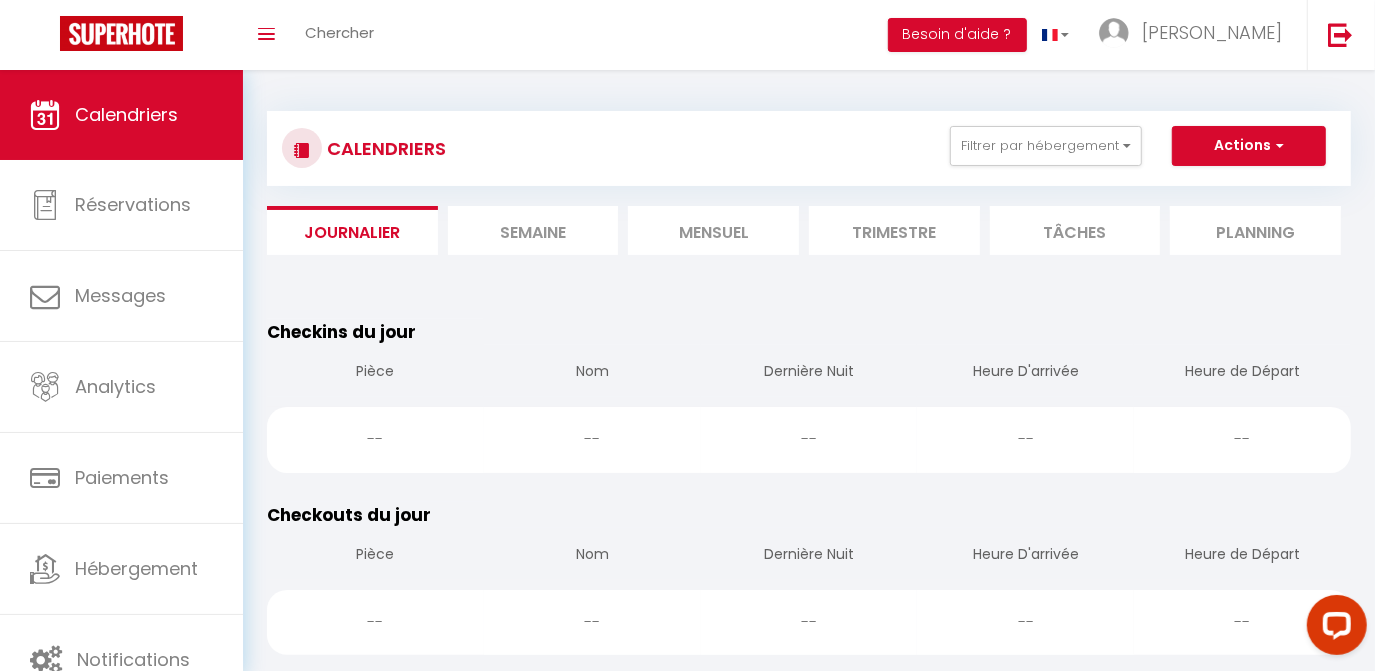 scroll, scrollTop: 0, scrollLeft: 0, axis: both 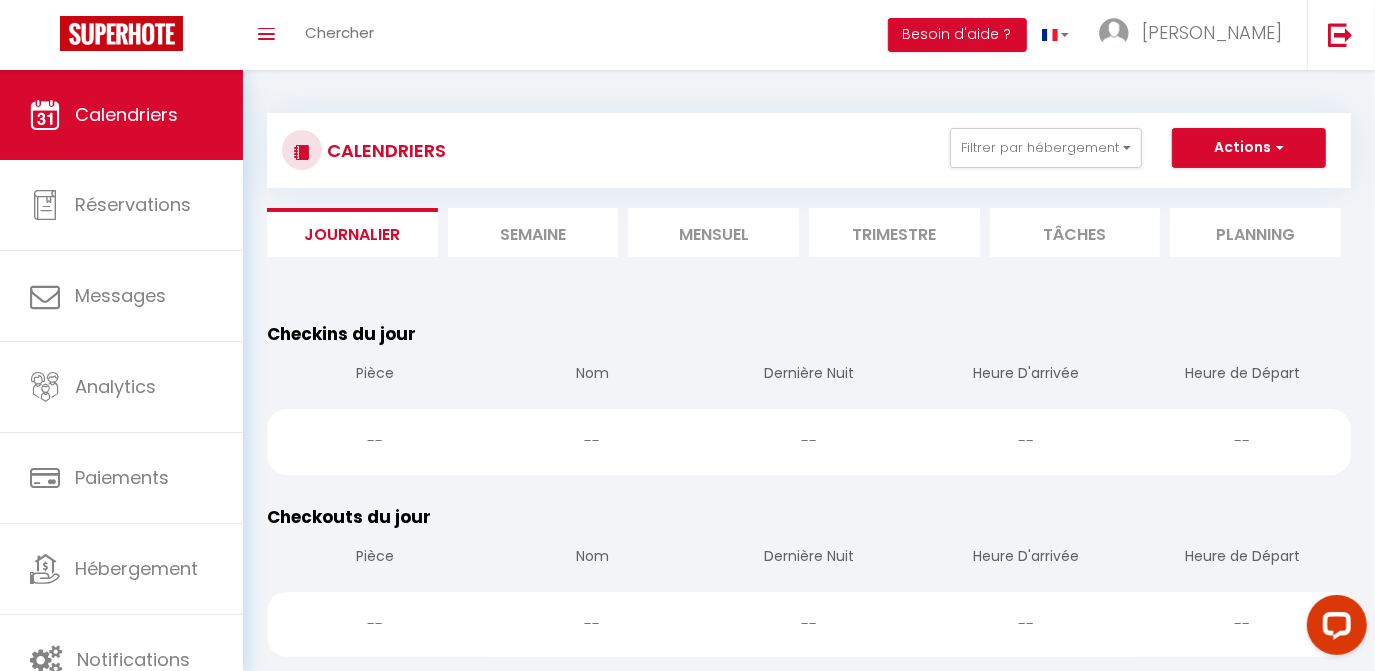 click on "Mensuel" at bounding box center [713, 232] 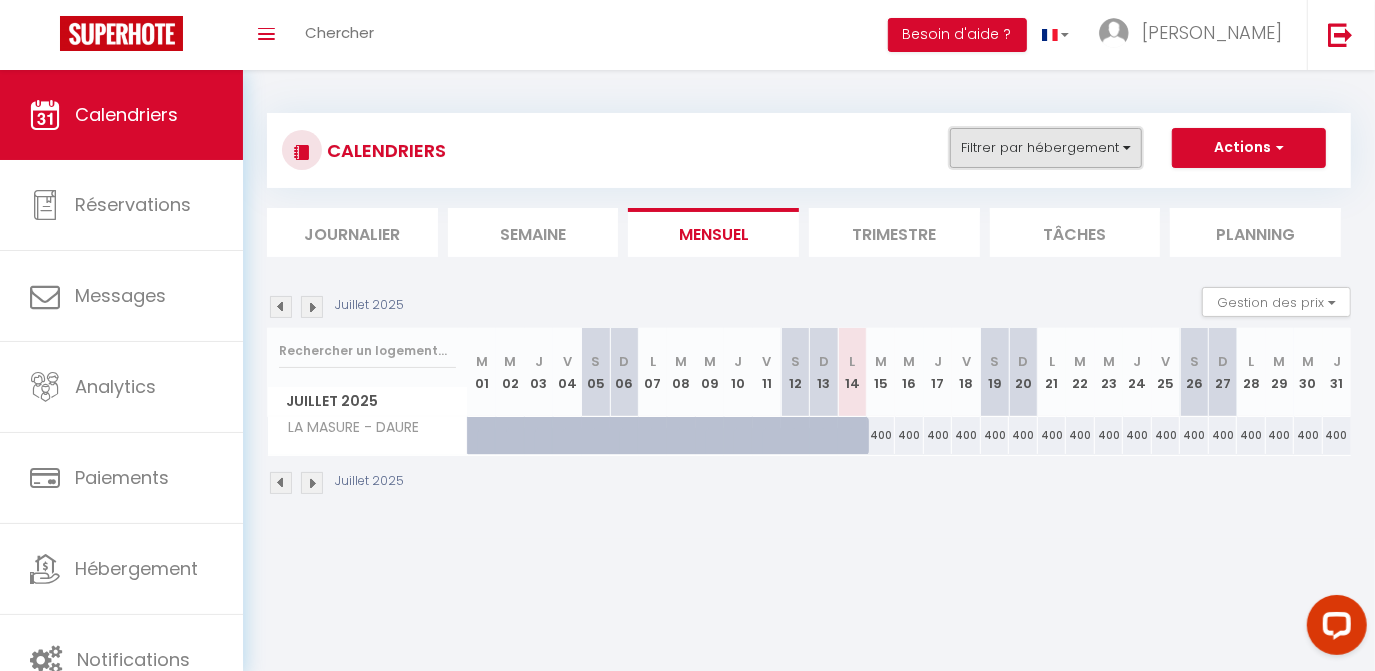 click on "Filtrer par hébergement" at bounding box center (1046, 148) 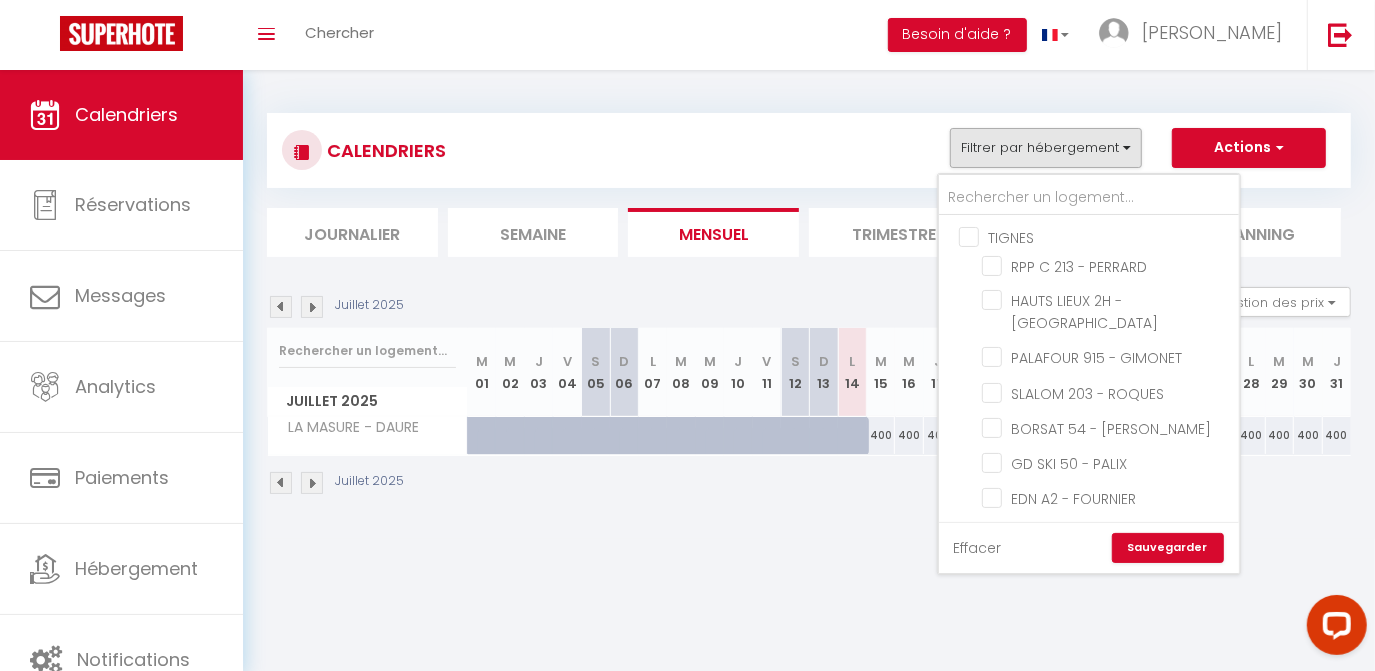 click on "Effacer" at bounding box center [978, 548] 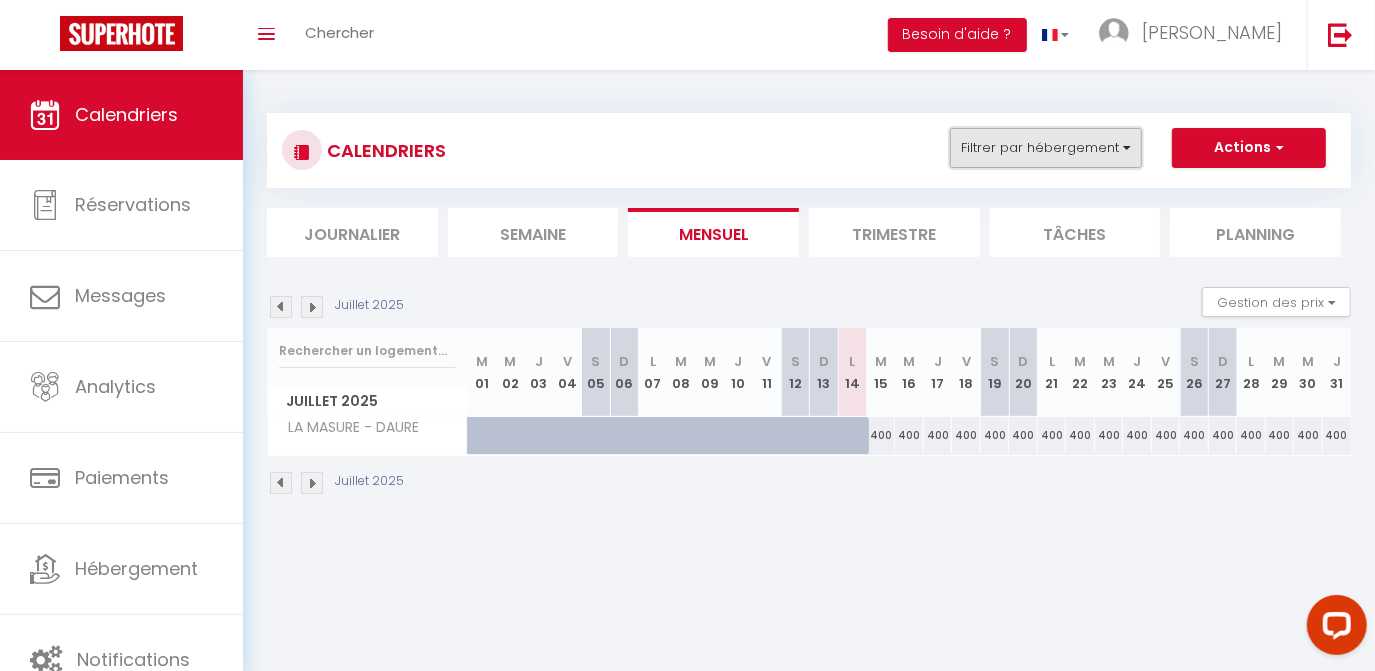 click on "Filtrer par hébergement" at bounding box center [1046, 148] 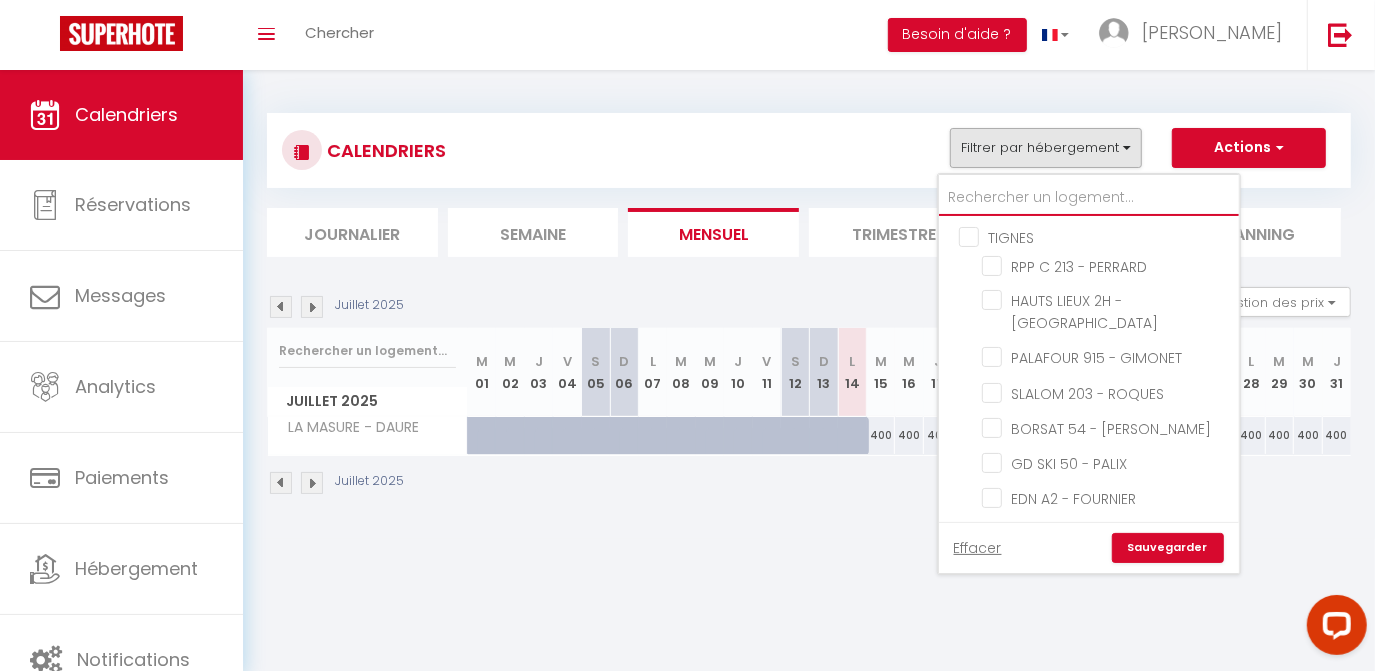 click at bounding box center (1089, 198) 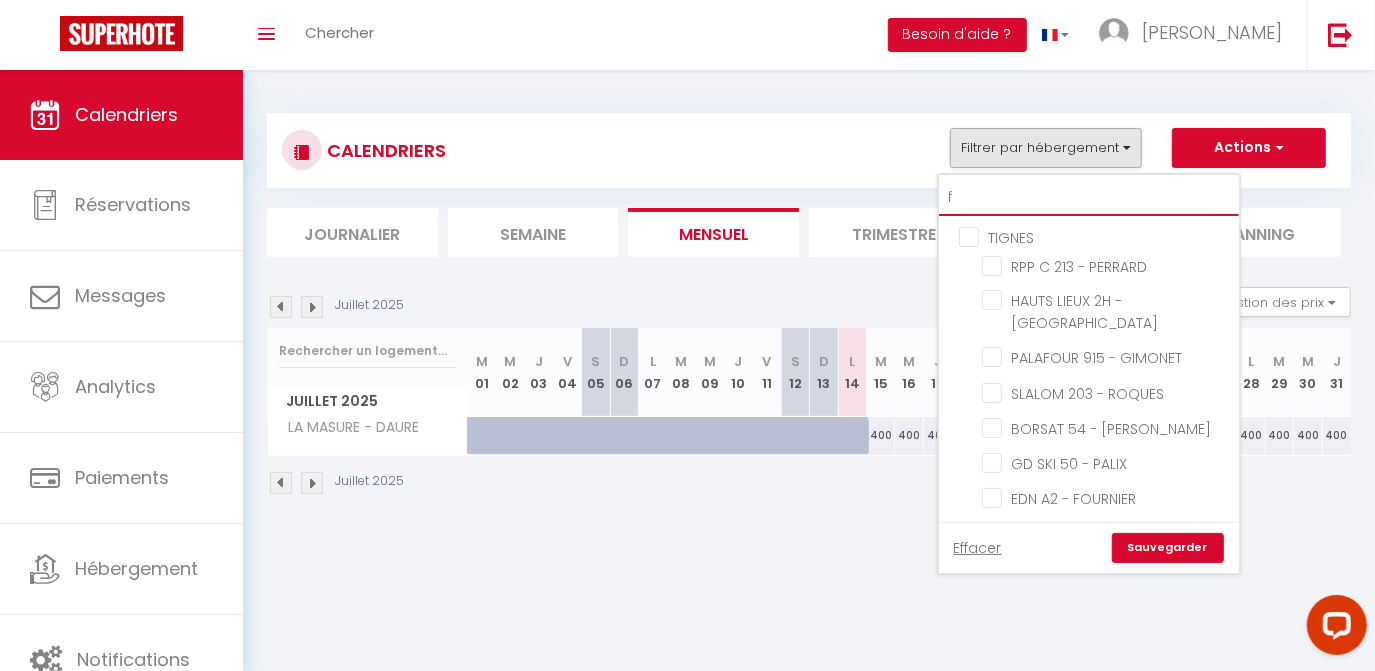 checkbox on "false" 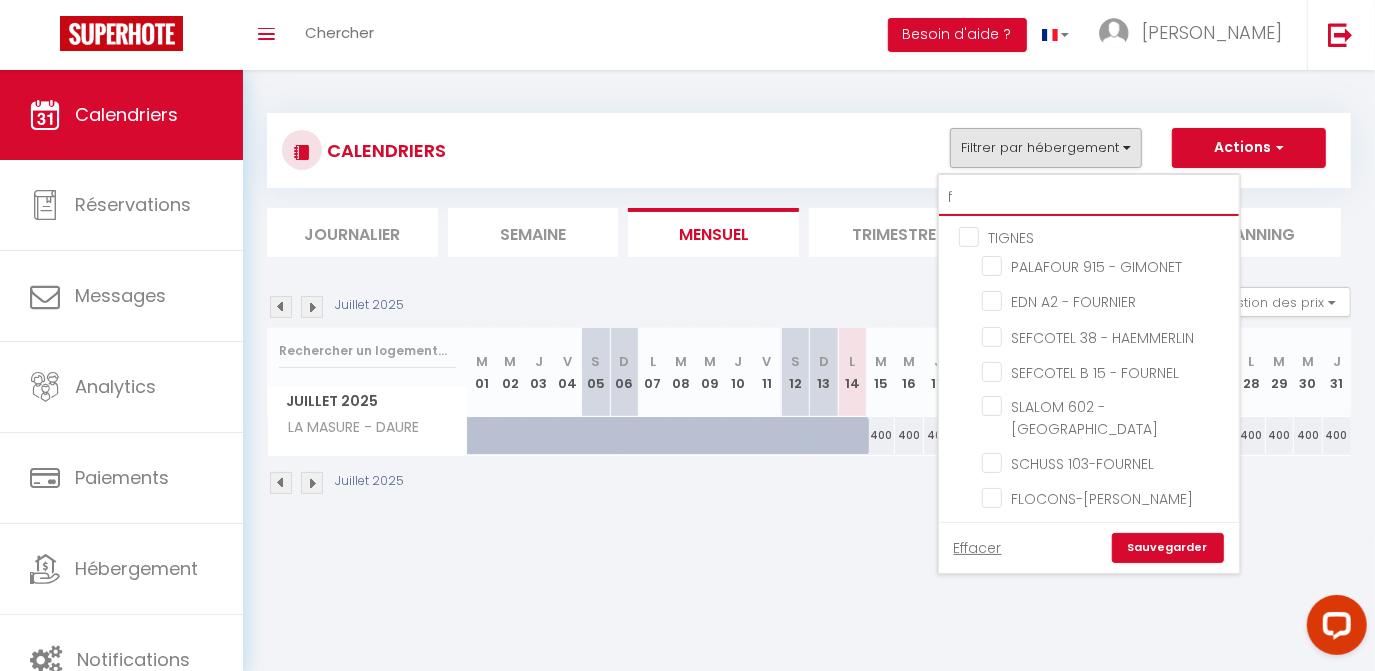 type on "fl" 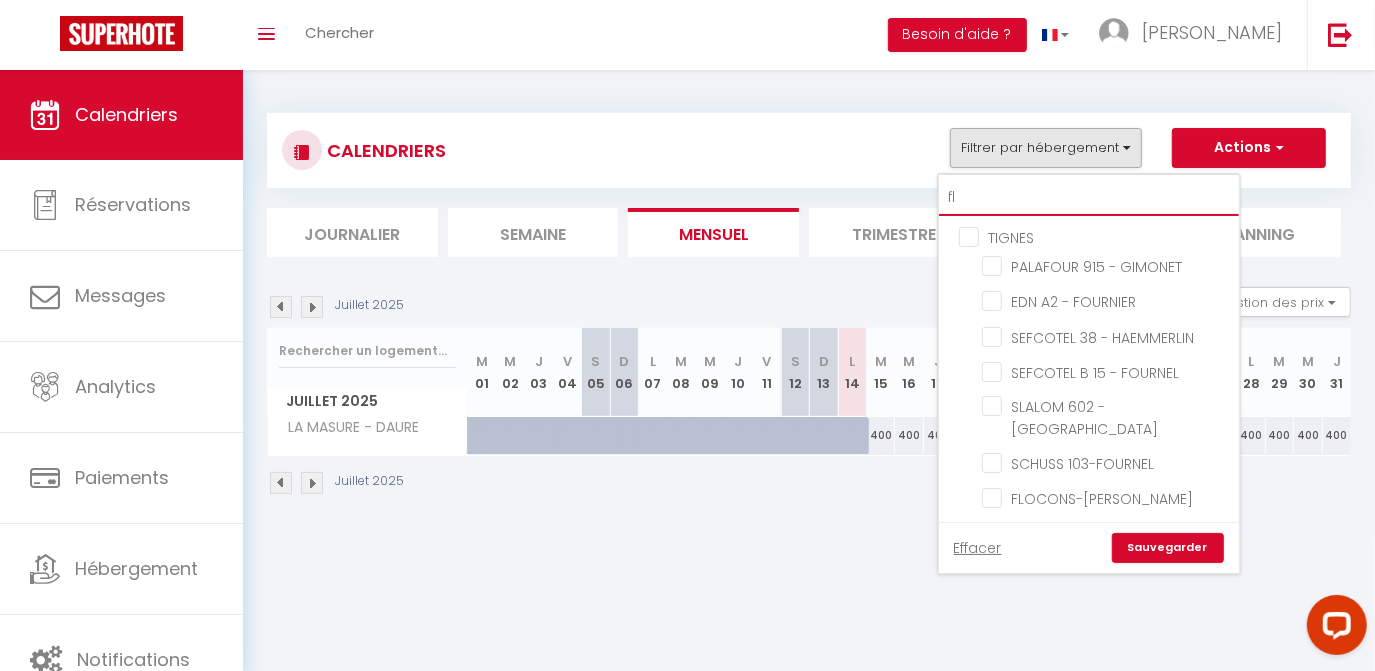 checkbox on "false" 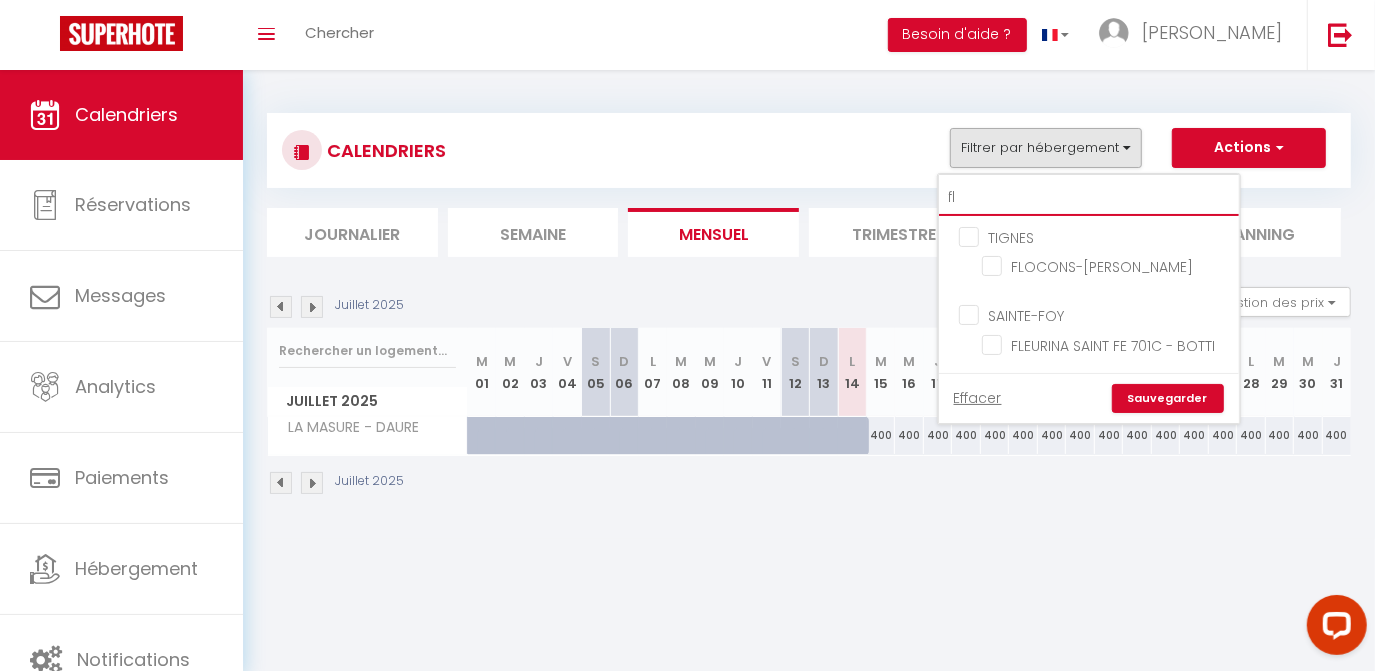 type on "fle" 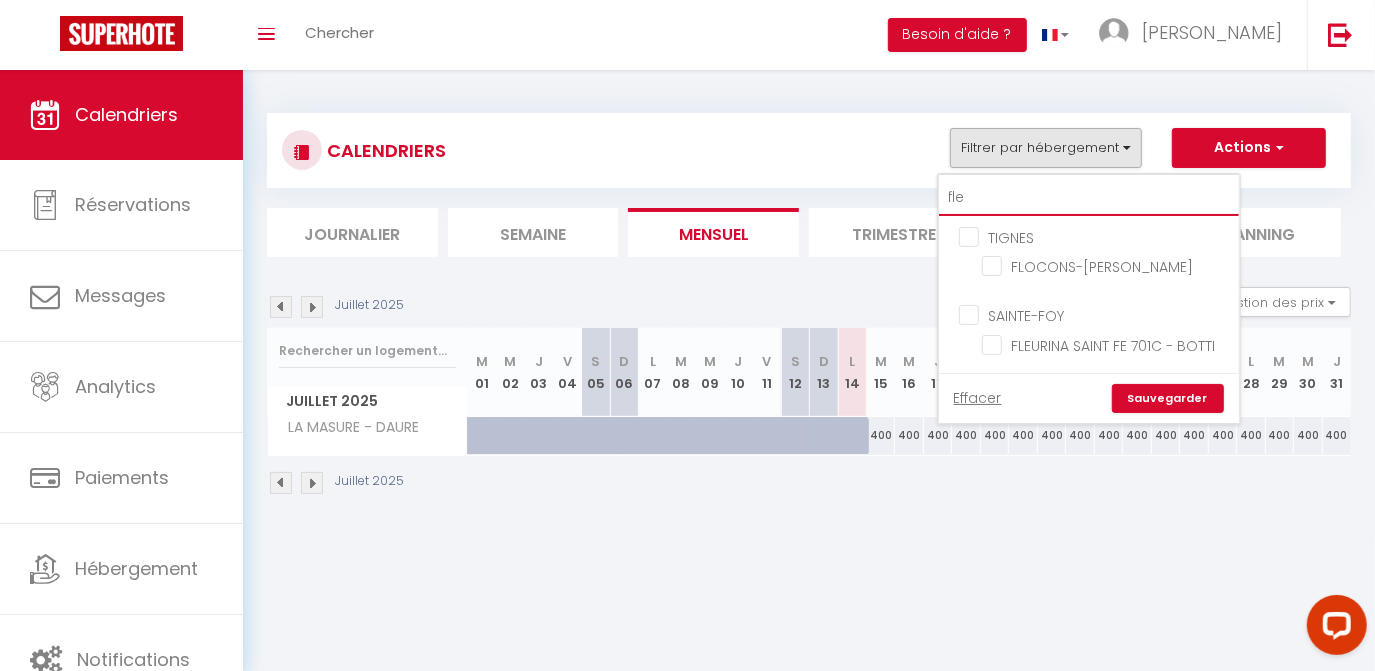 checkbox on "false" 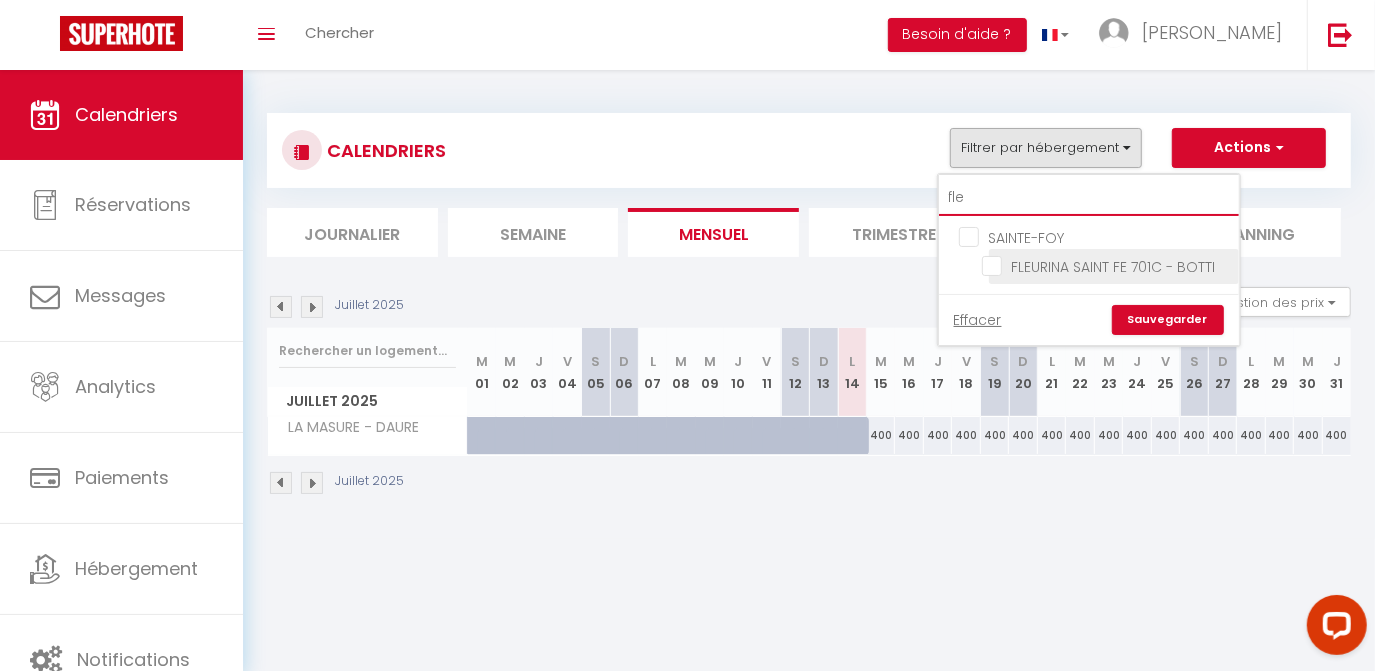 type on "fle" 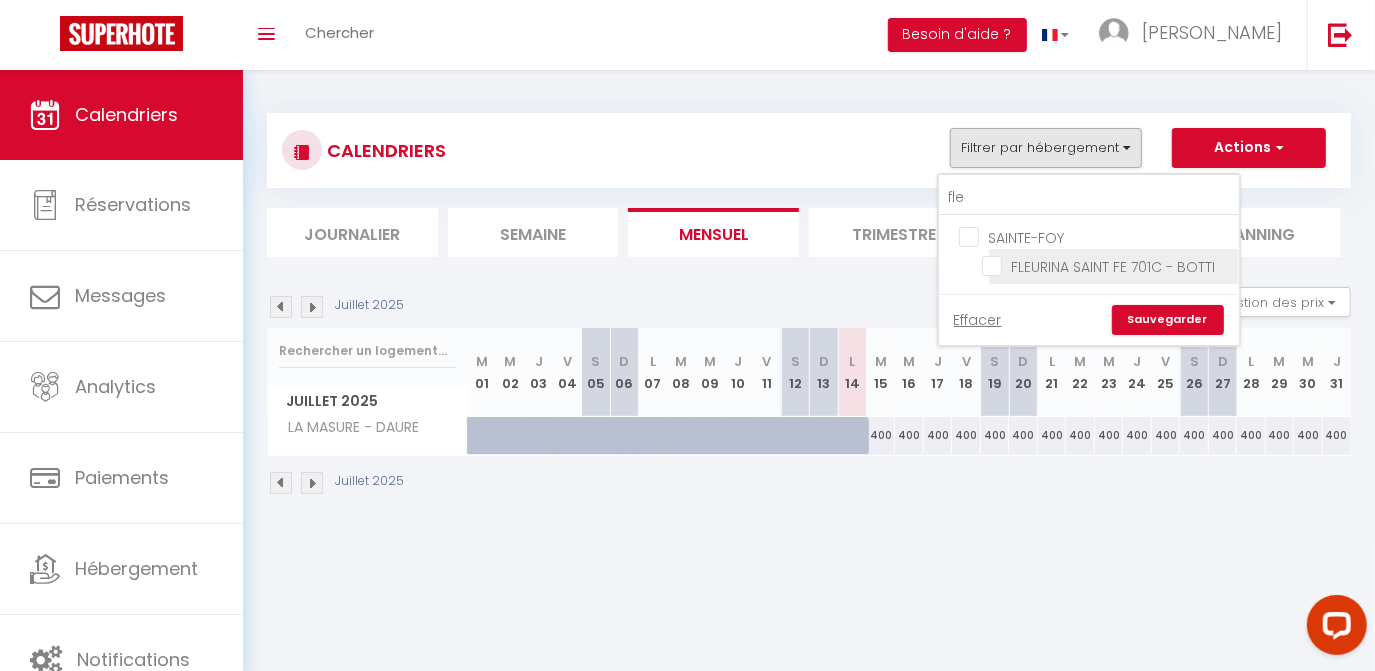 click on "FLEURINA SAINT FE 701C - BOTTI" at bounding box center (1107, 265) 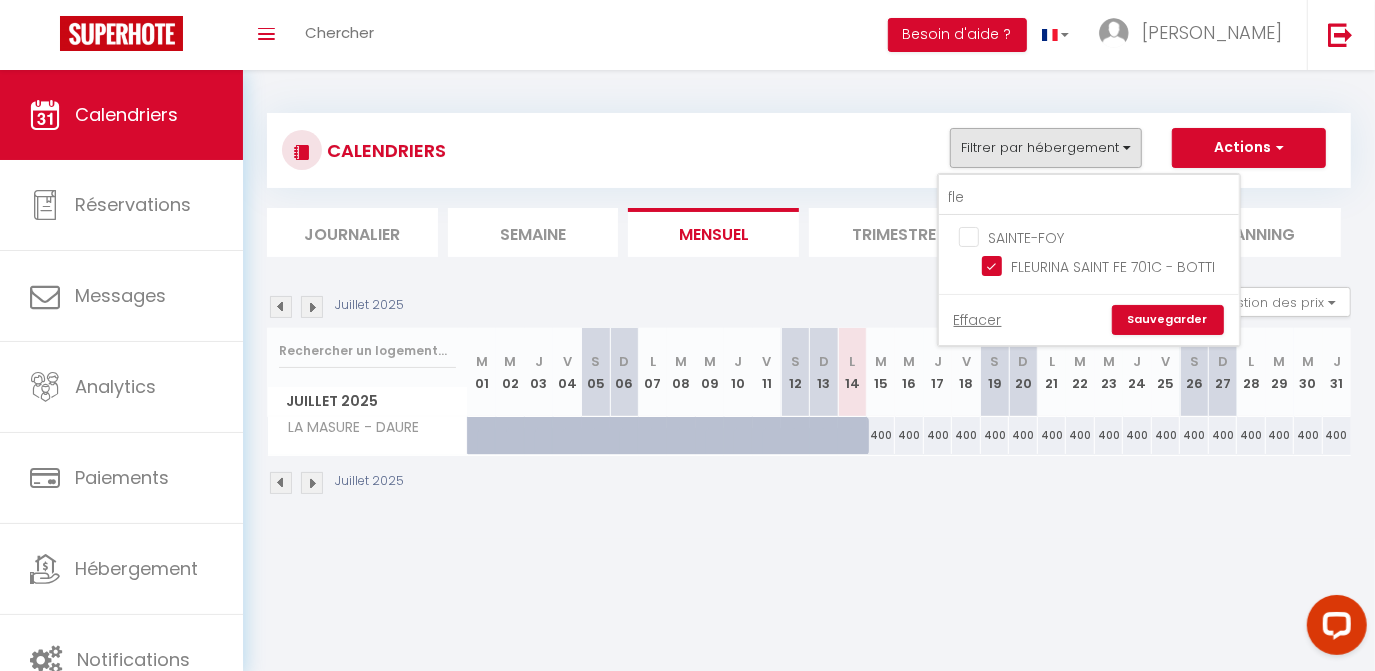 click on "Sauvegarder" at bounding box center [1168, 320] 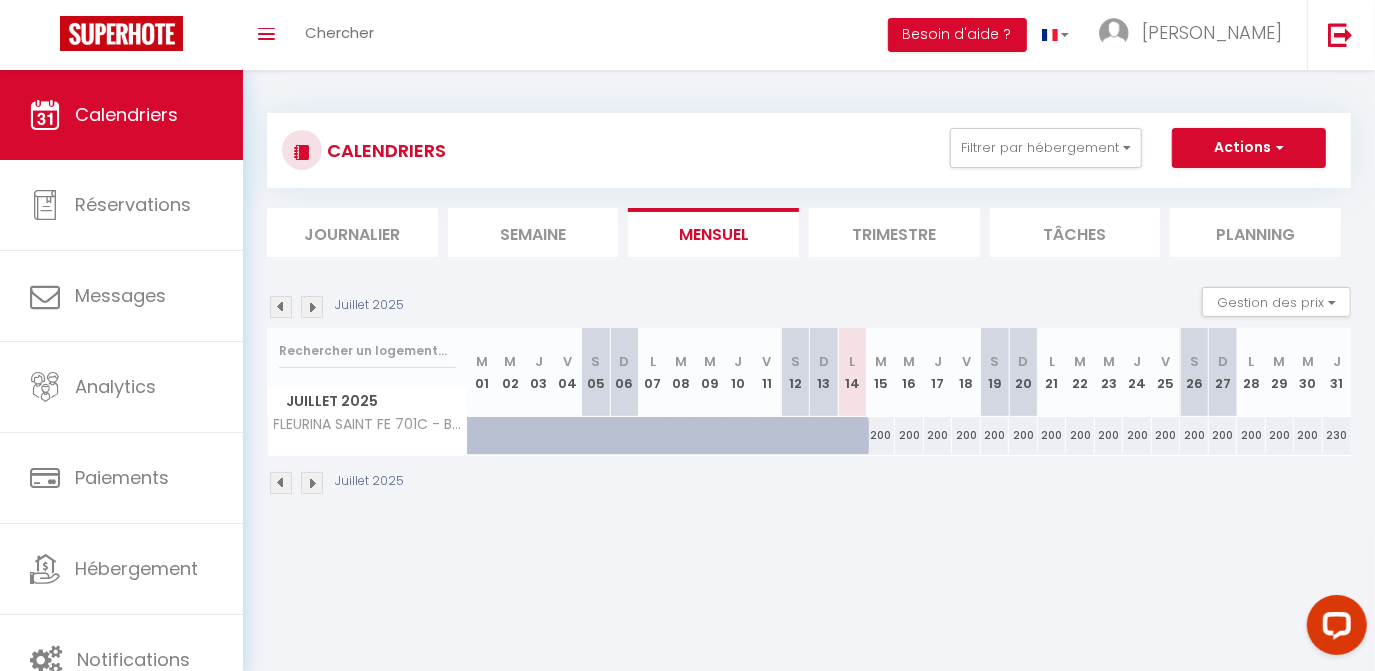 click at bounding box center [312, 307] 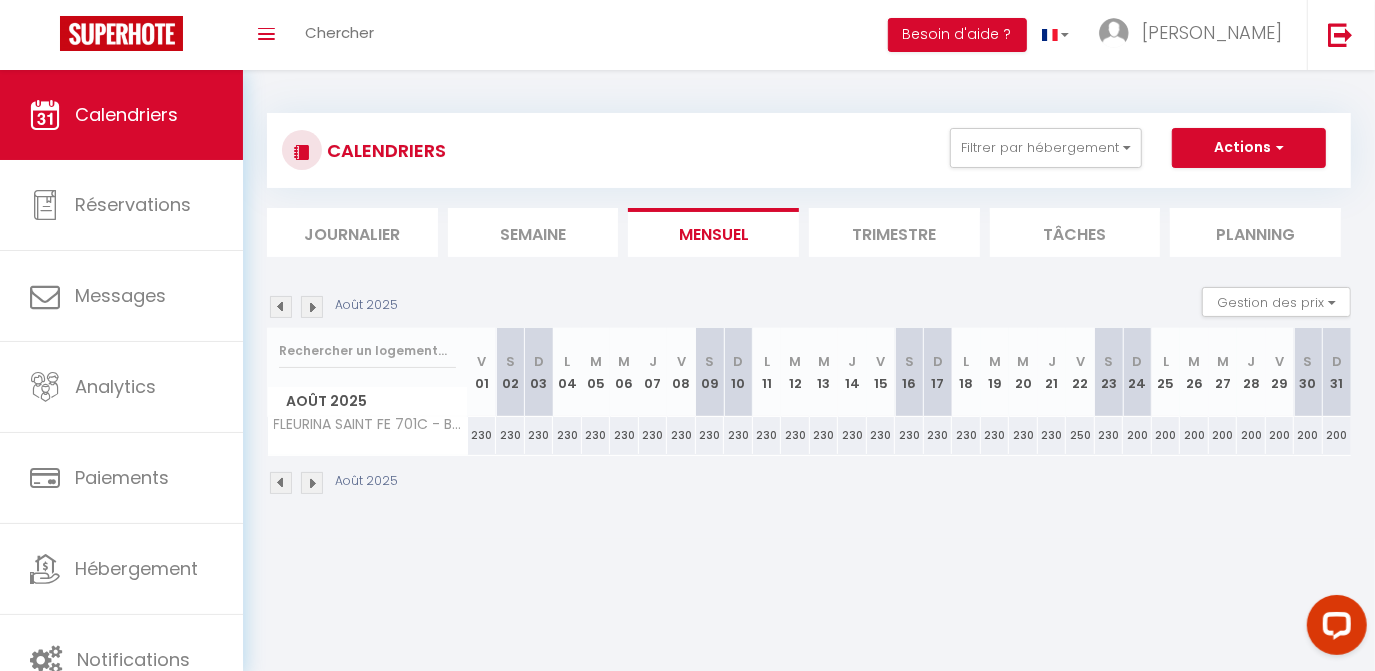 click at bounding box center [312, 307] 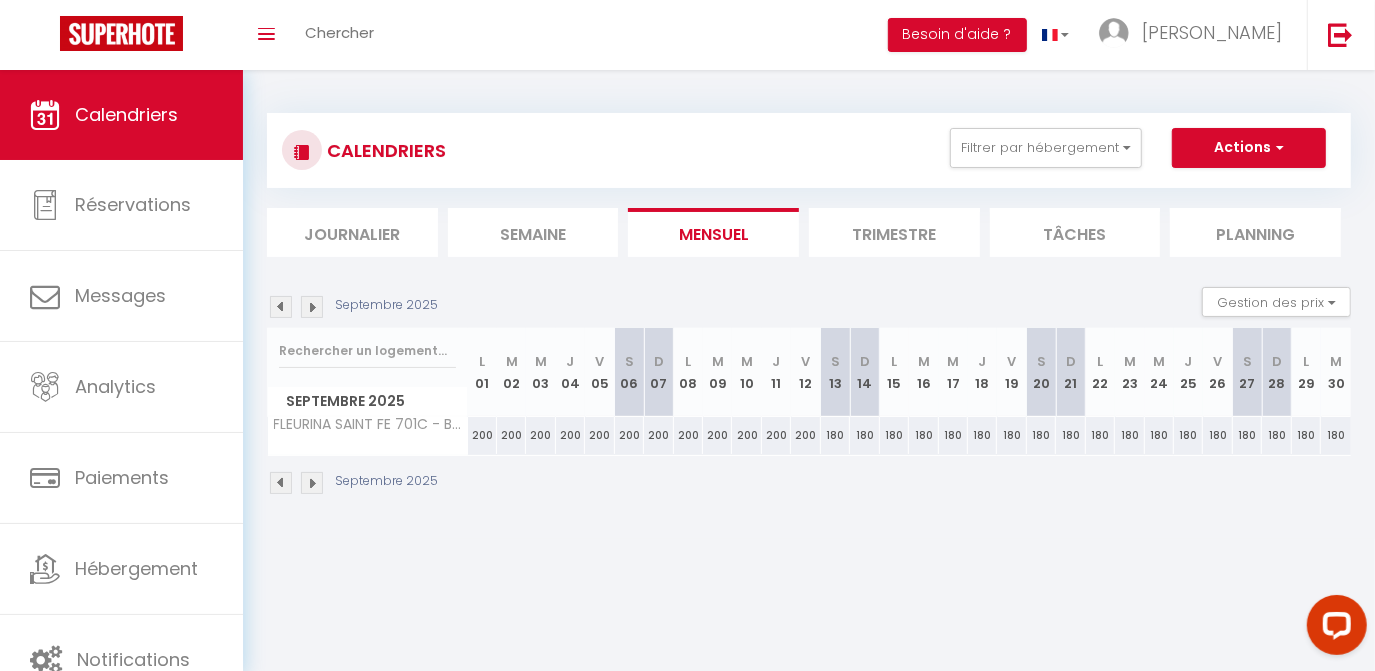 click at bounding box center [312, 307] 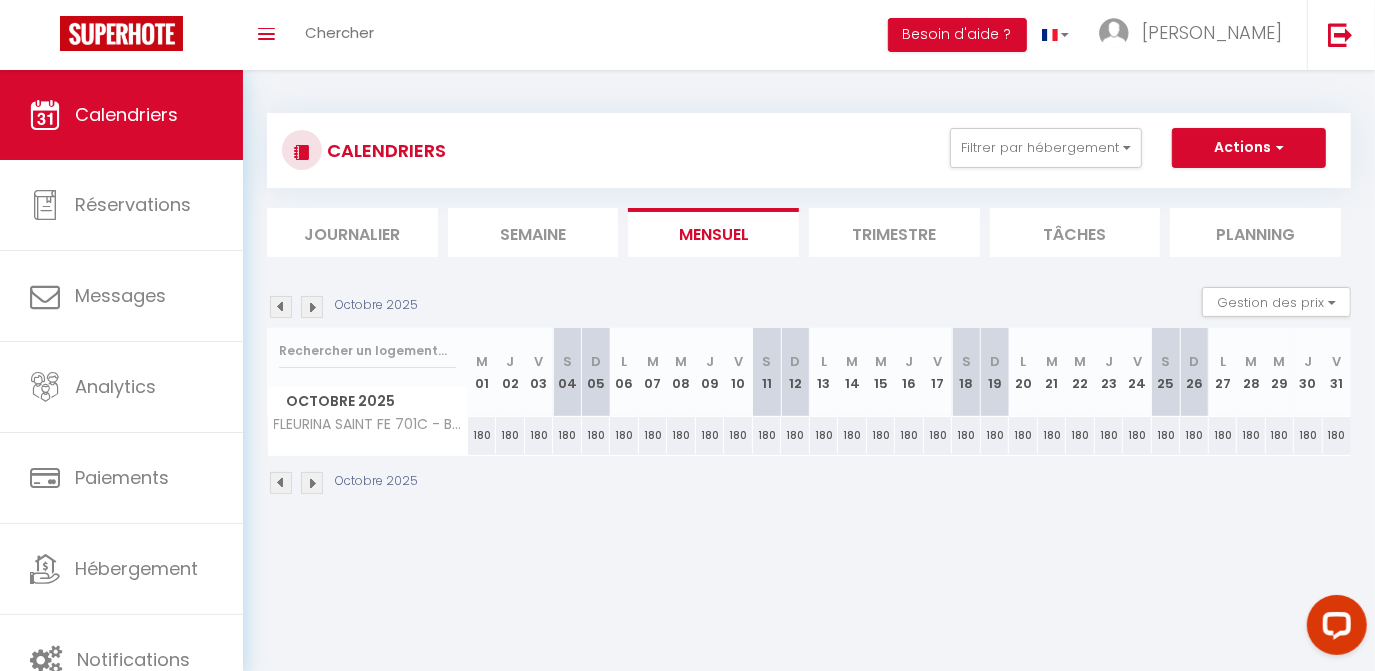 click at bounding box center (312, 307) 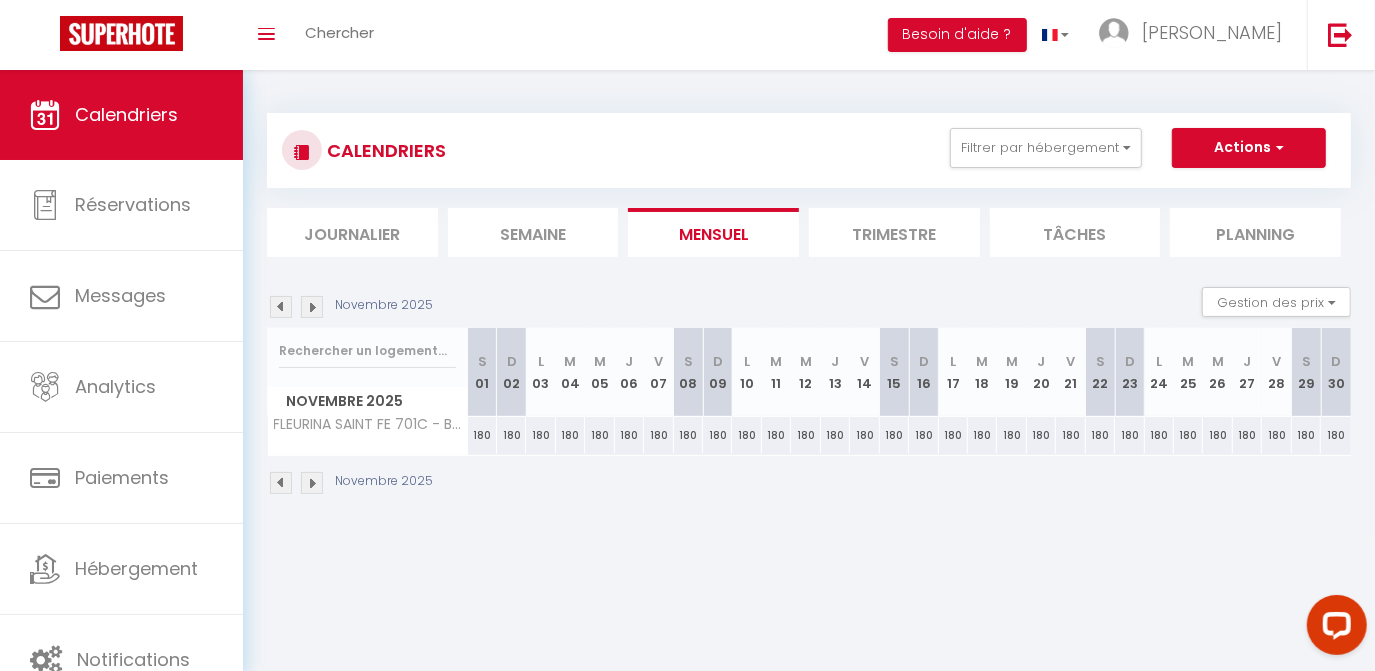 click at bounding box center (312, 307) 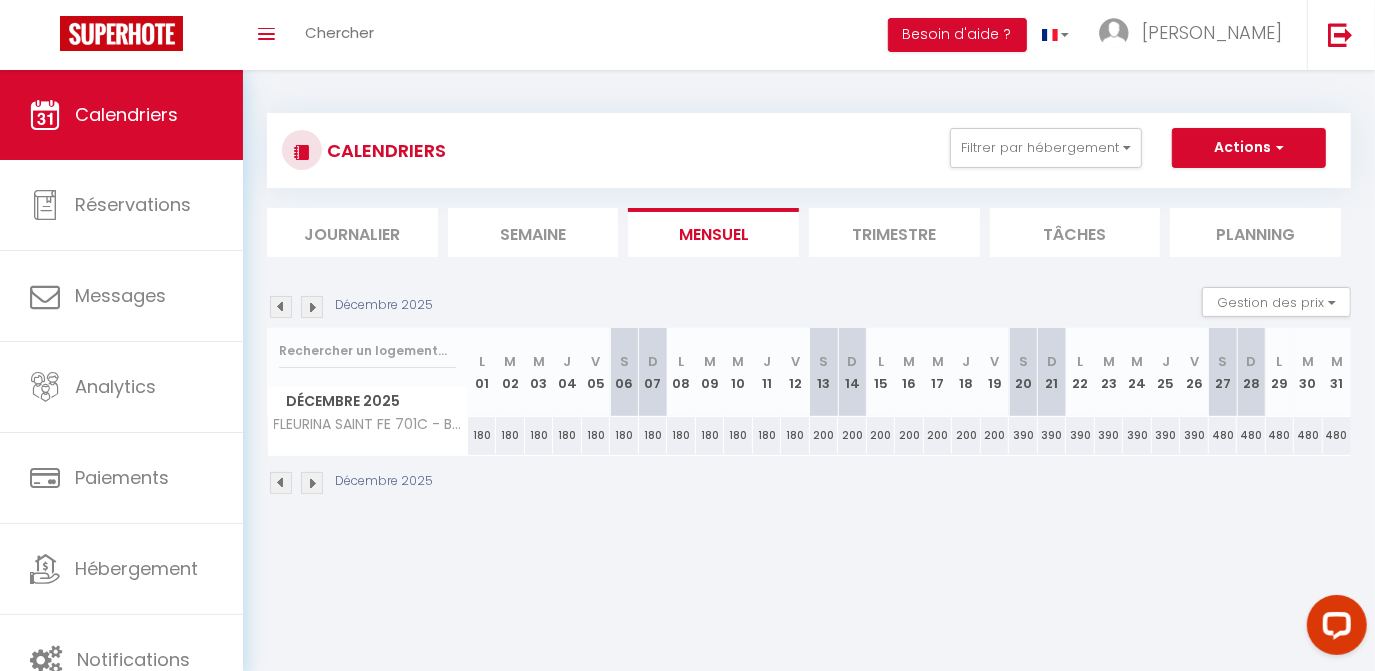 click at bounding box center [312, 307] 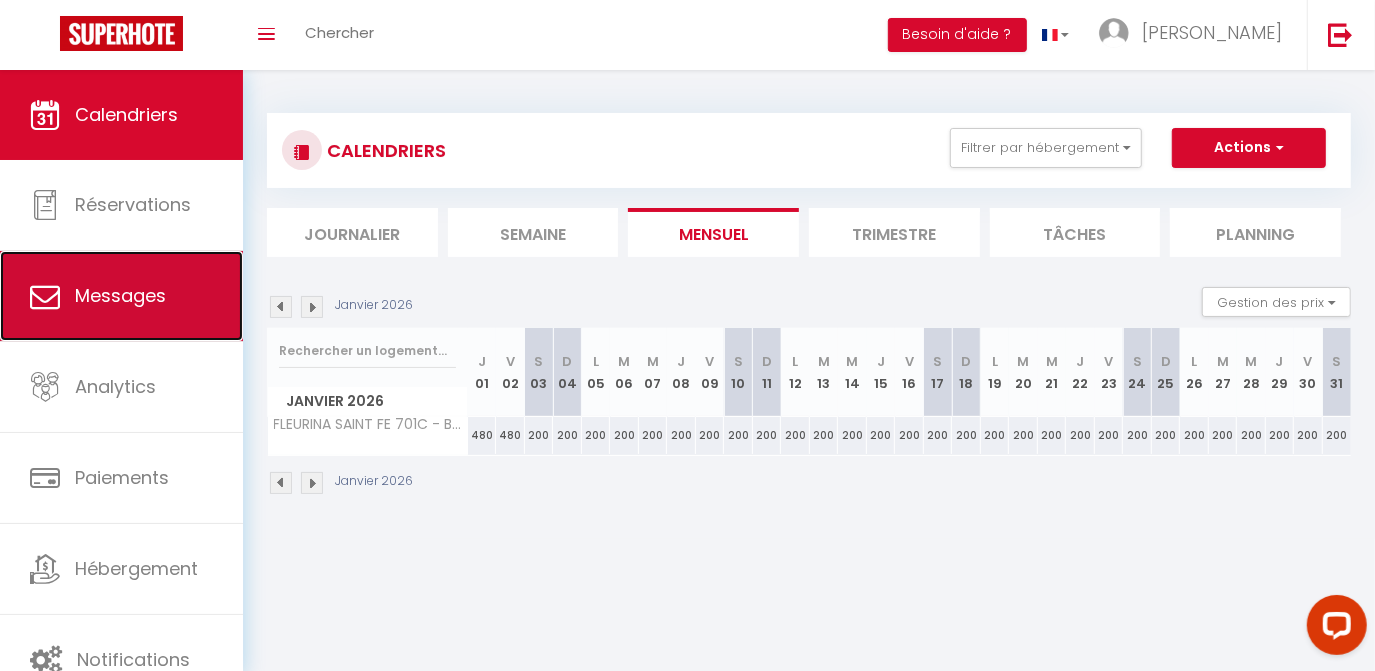 click on "Messages" at bounding box center (121, 296) 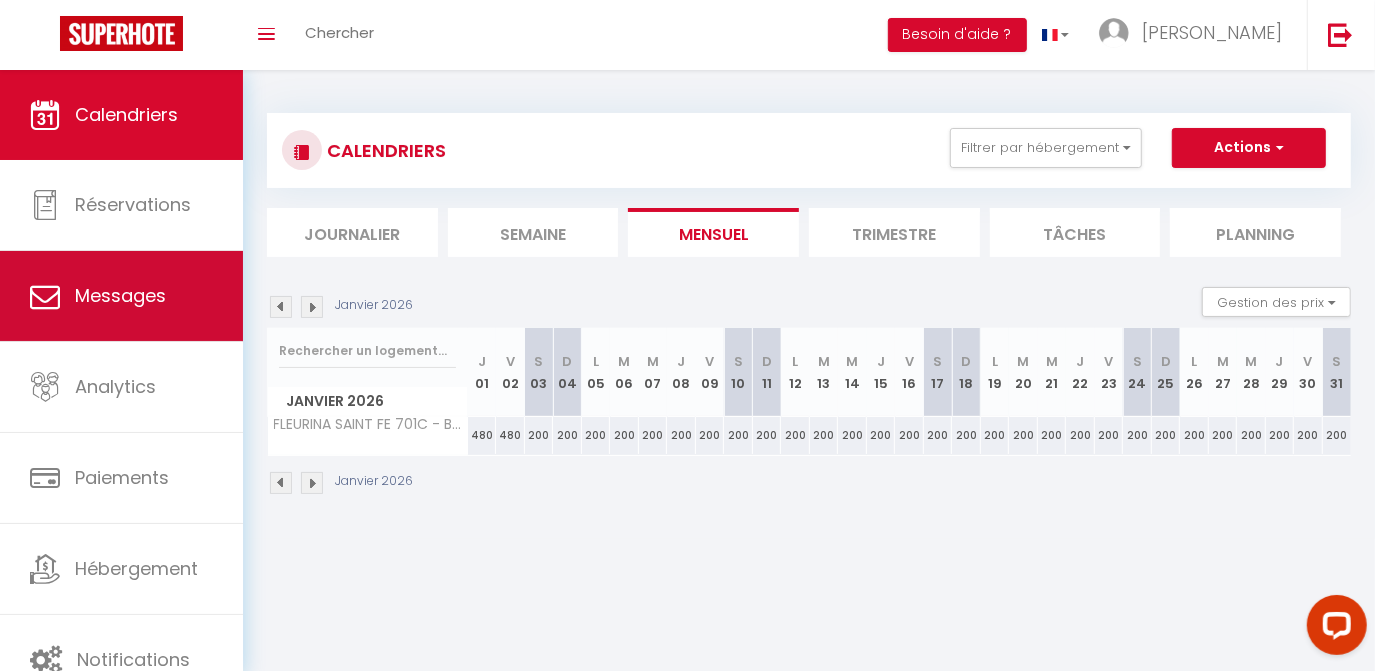 select on "message" 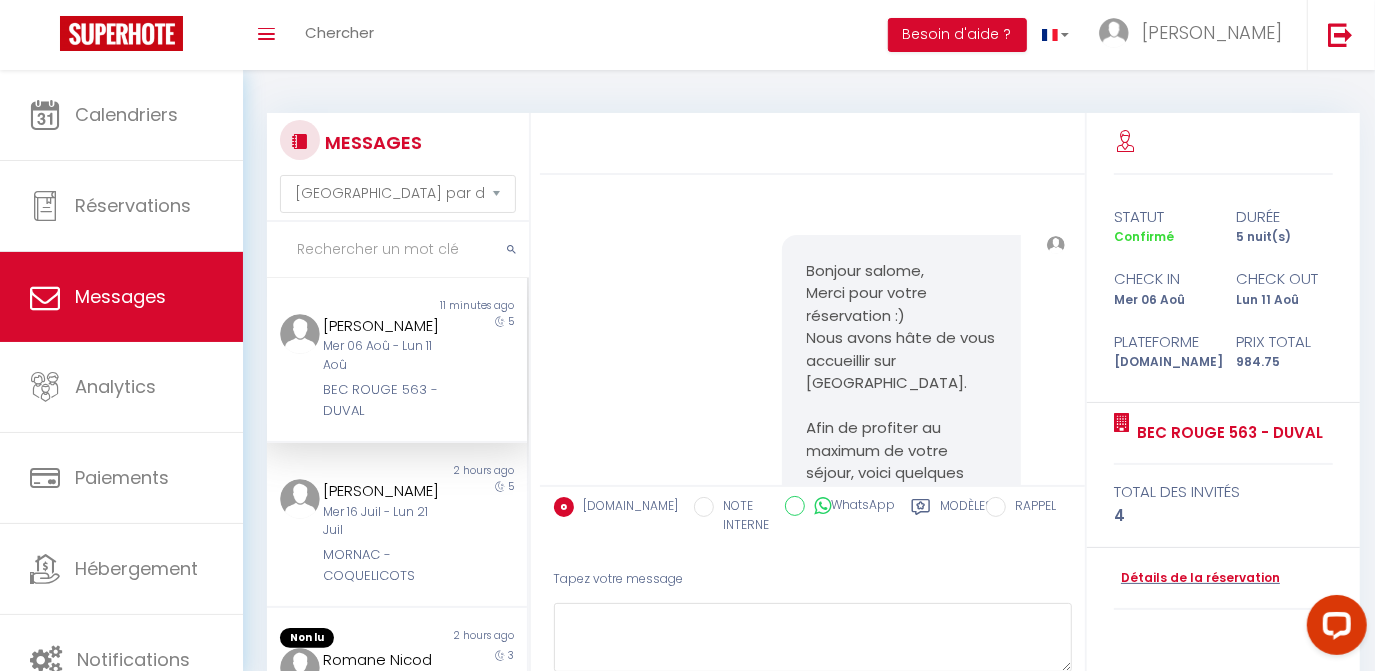 scroll, scrollTop: 2989, scrollLeft: 0, axis: vertical 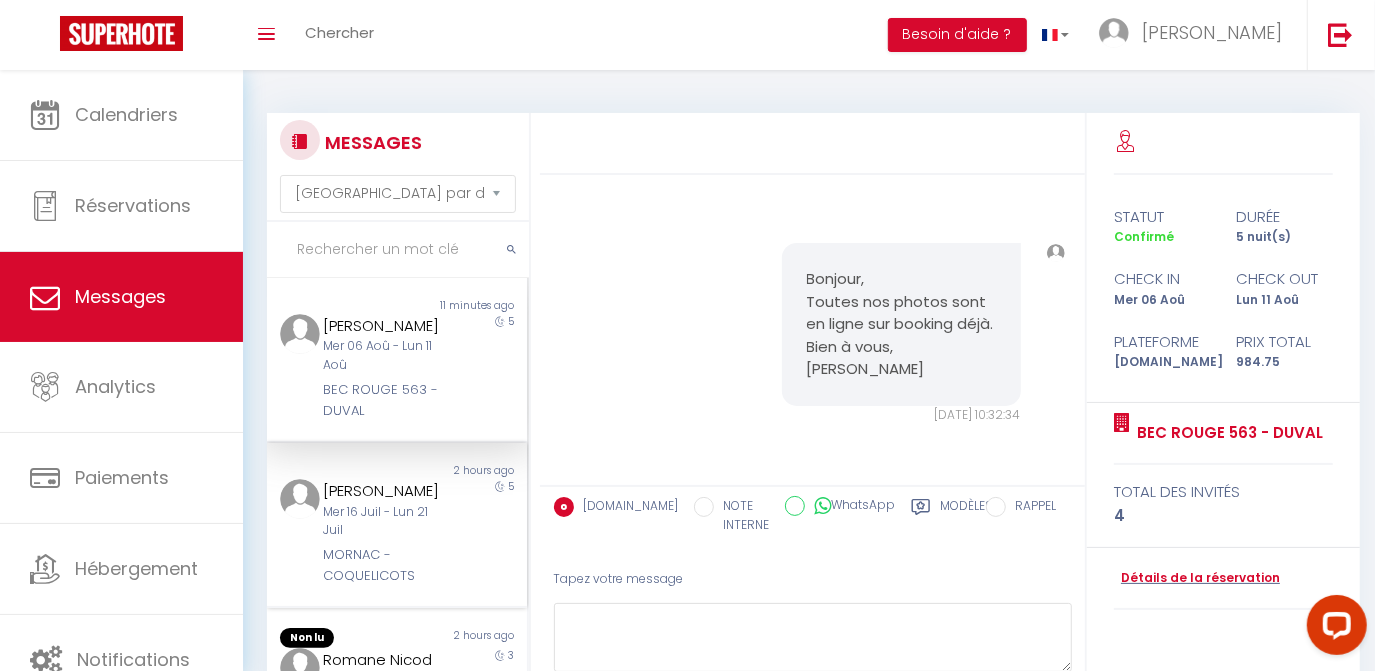 click on "Mer 16 Juil - Lun 21 Juil" at bounding box center (387, 522) 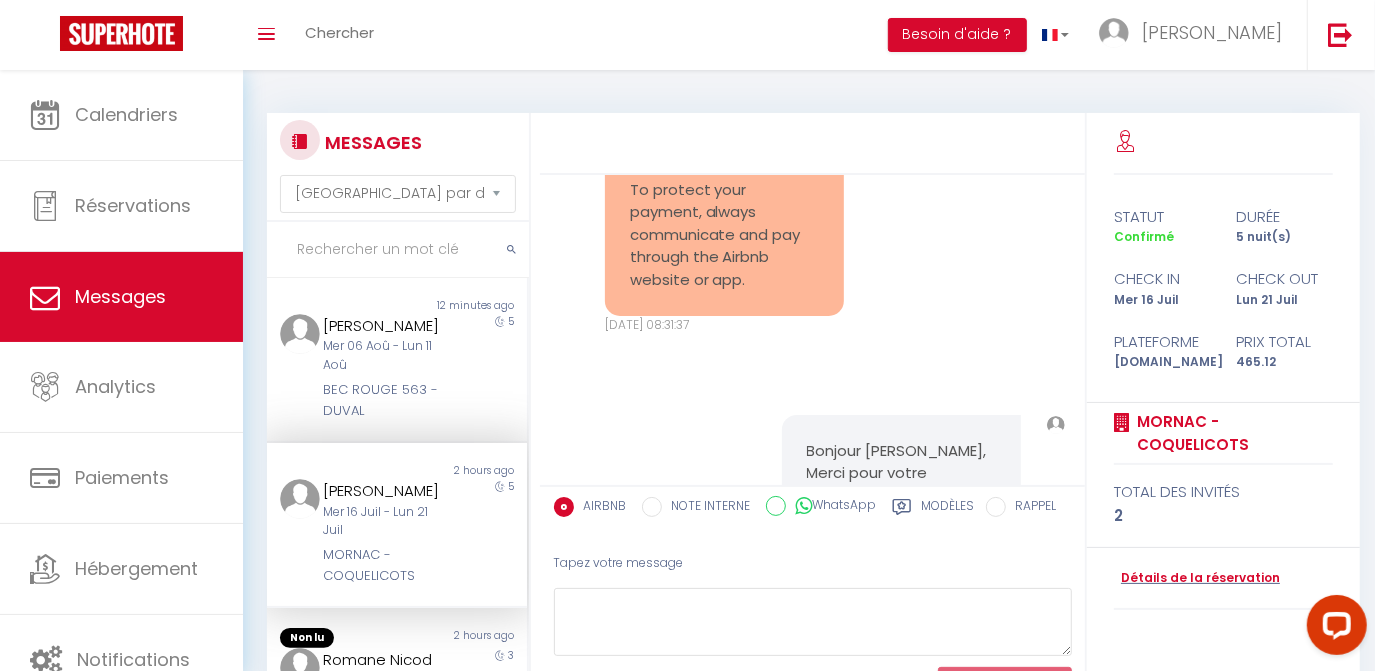 scroll, scrollTop: 1248, scrollLeft: 0, axis: vertical 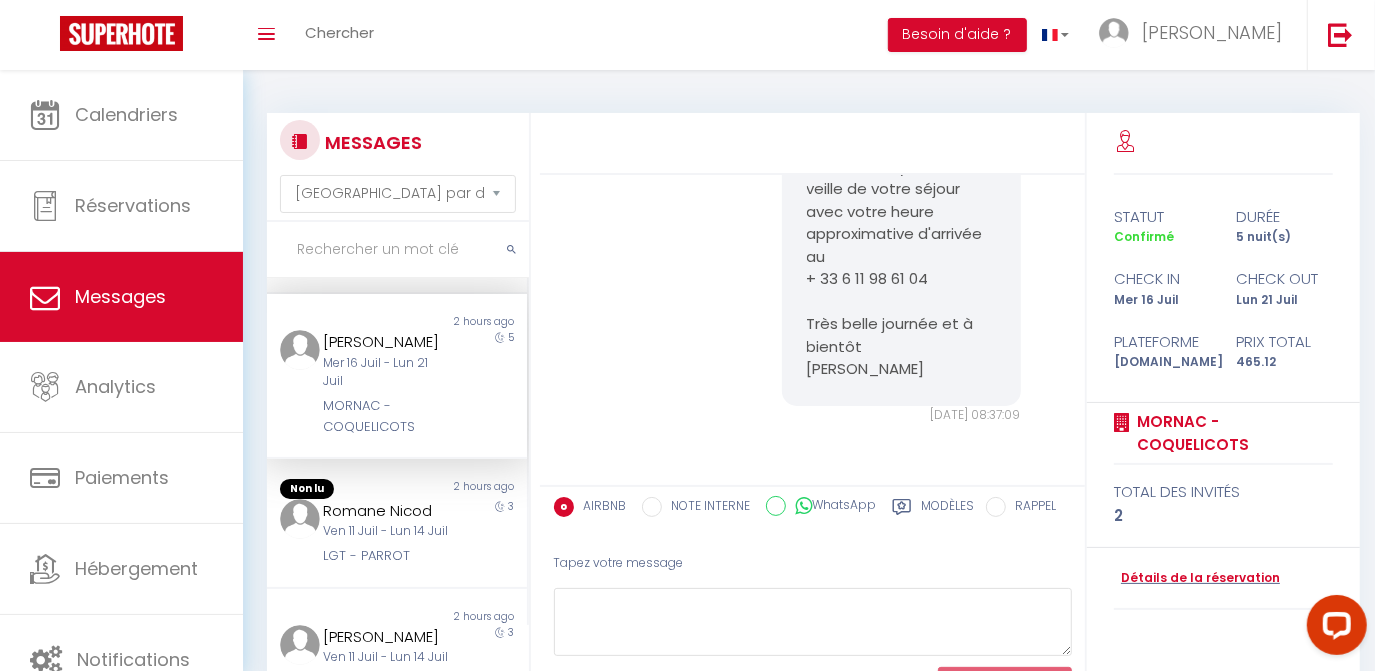 click on "Romane Nicod" at bounding box center [387, 511] 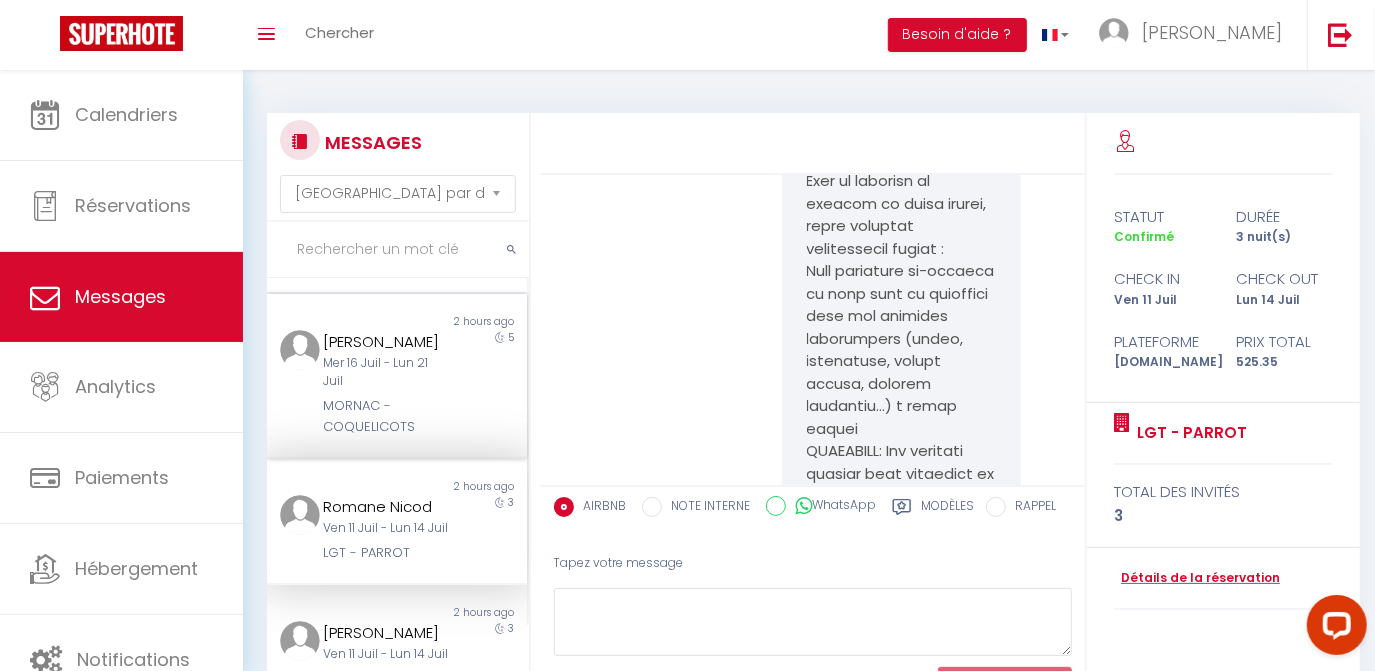 scroll, scrollTop: 8064, scrollLeft: 0, axis: vertical 